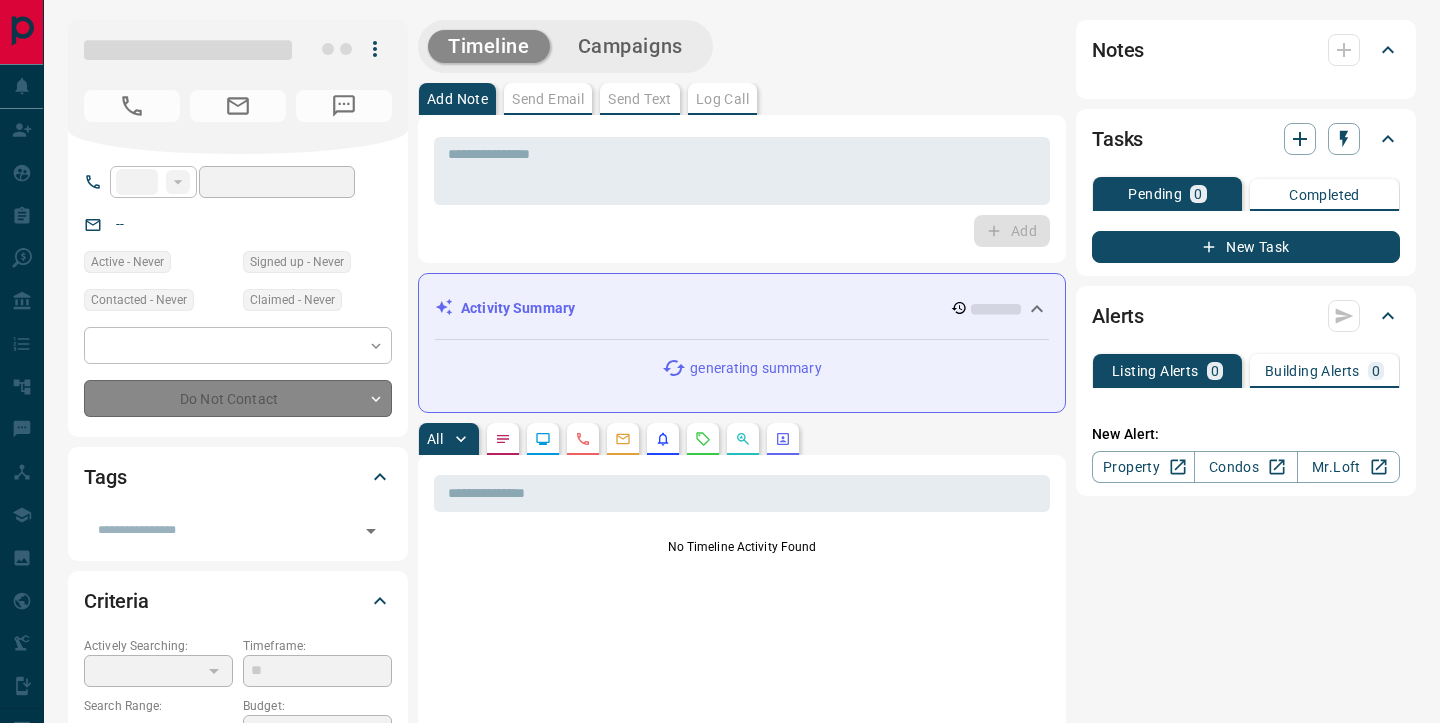 scroll, scrollTop: 0, scrollLeft: 0, axis: both 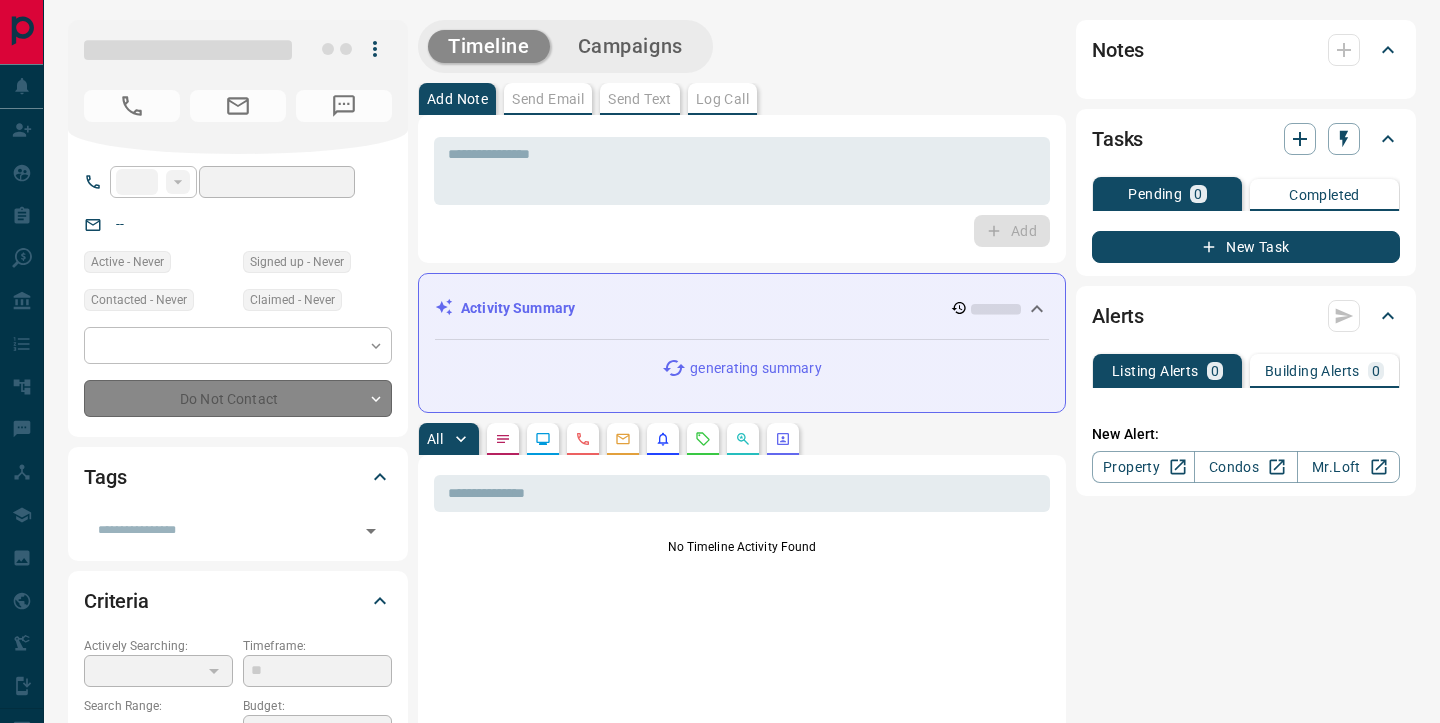 type on "**" 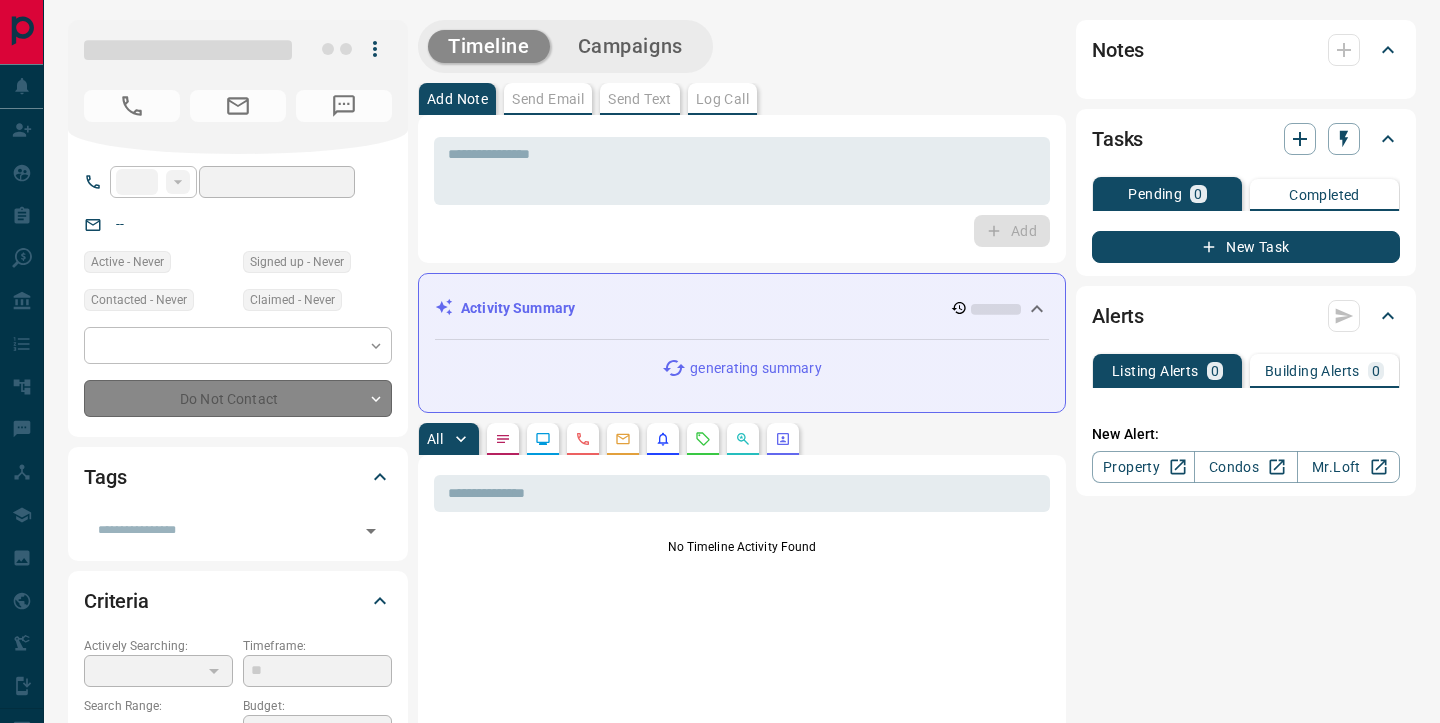type on "*" 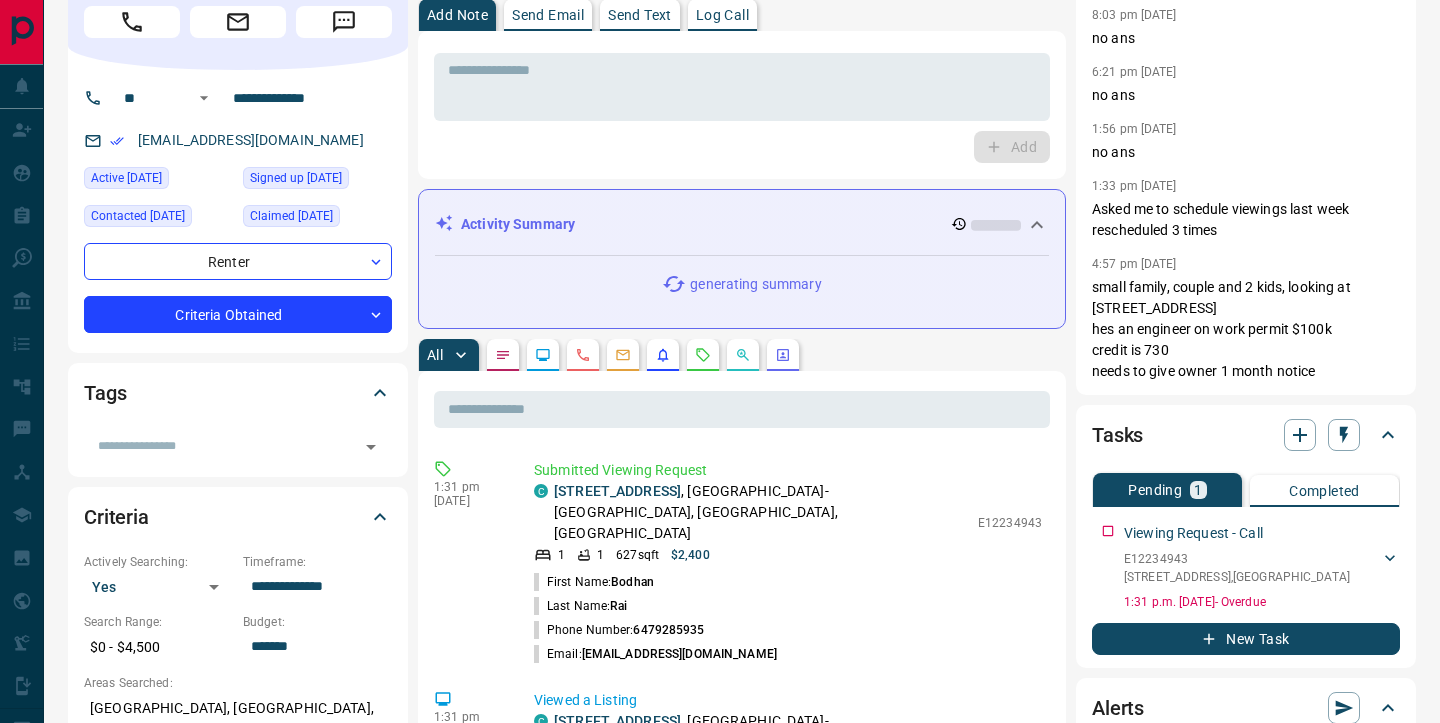 scroll, scrollTop: 164, scrollLeft: 0, axis: vertical 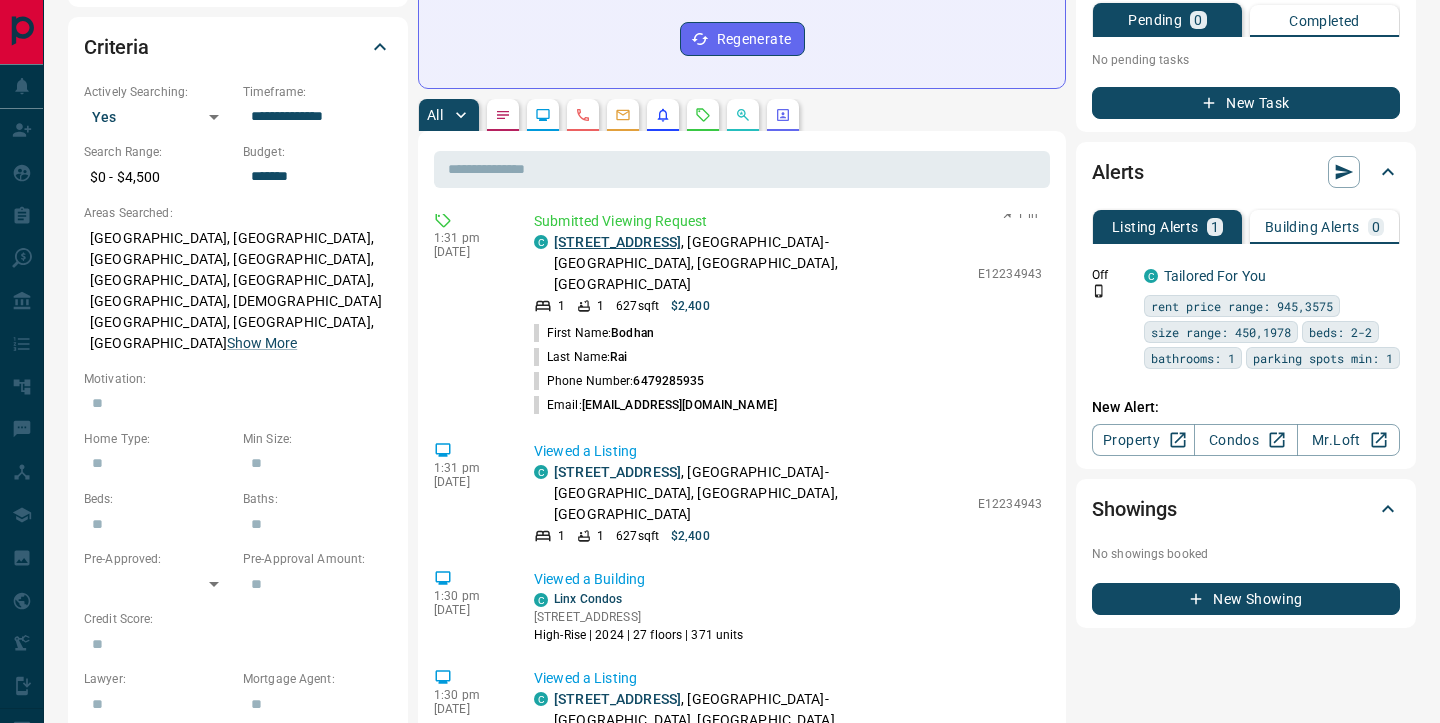 drag, startPoint x: 695, startPoint y: 264, endPoint x: 554, endPoint y: 267, distance: 141.0319 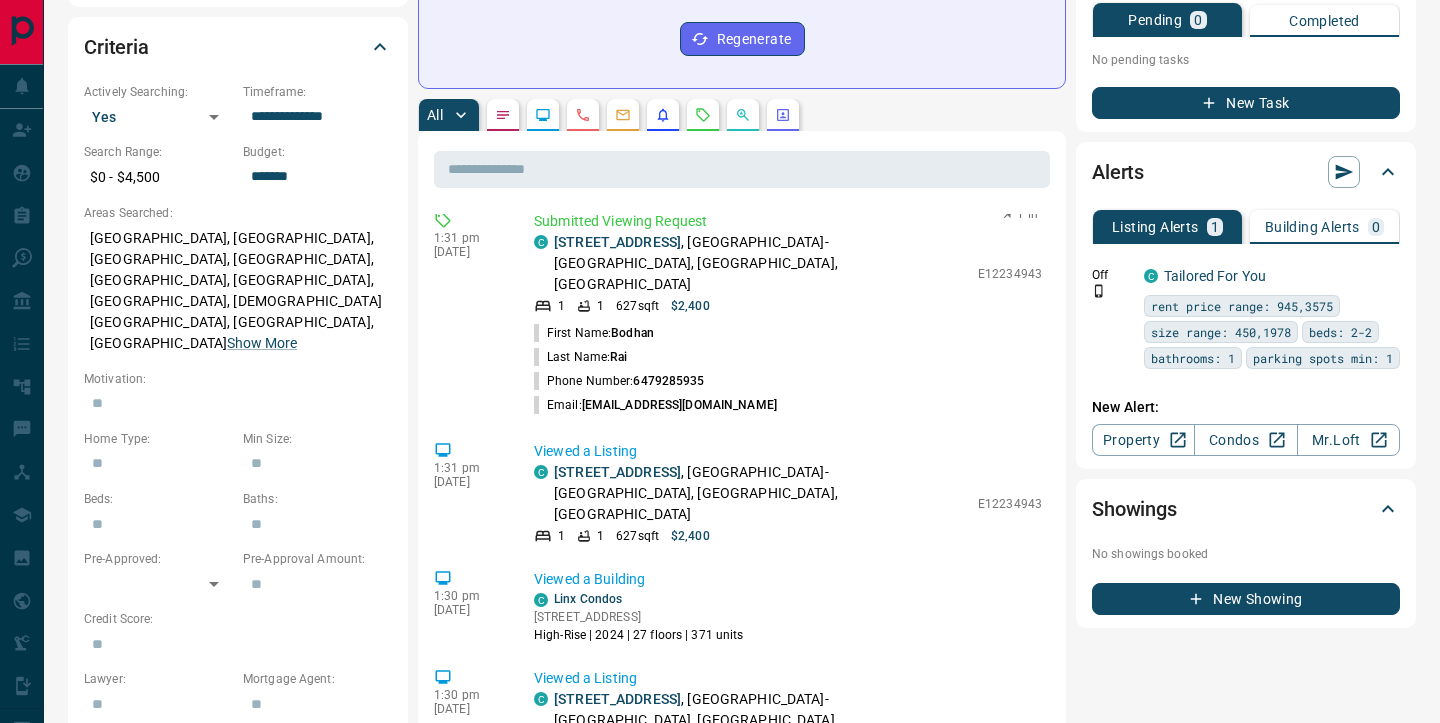 scroll, scrollTop: 0, scrollLeft: 0, axis: both 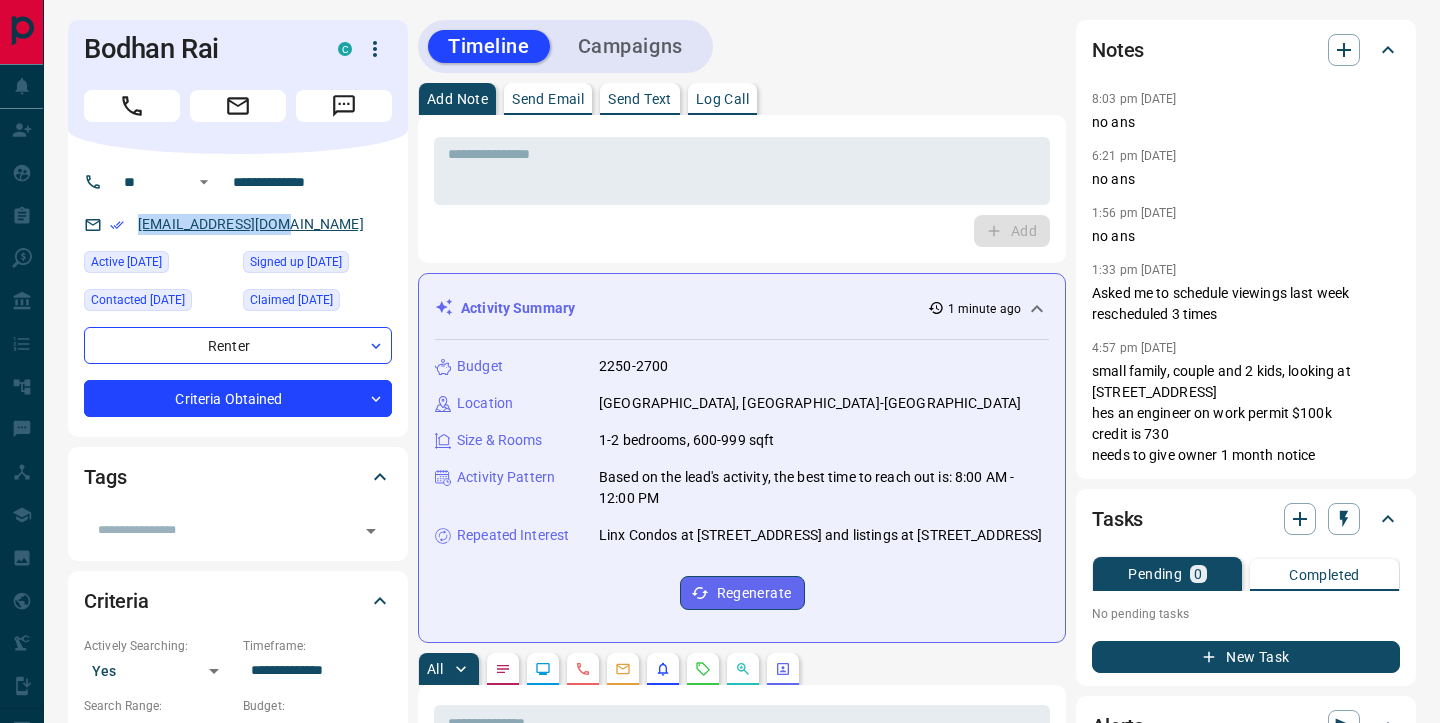 drag, startPoint x: 299, startPoint y: 222, endPoint x: 140, endPoint y: 222, distance: 159 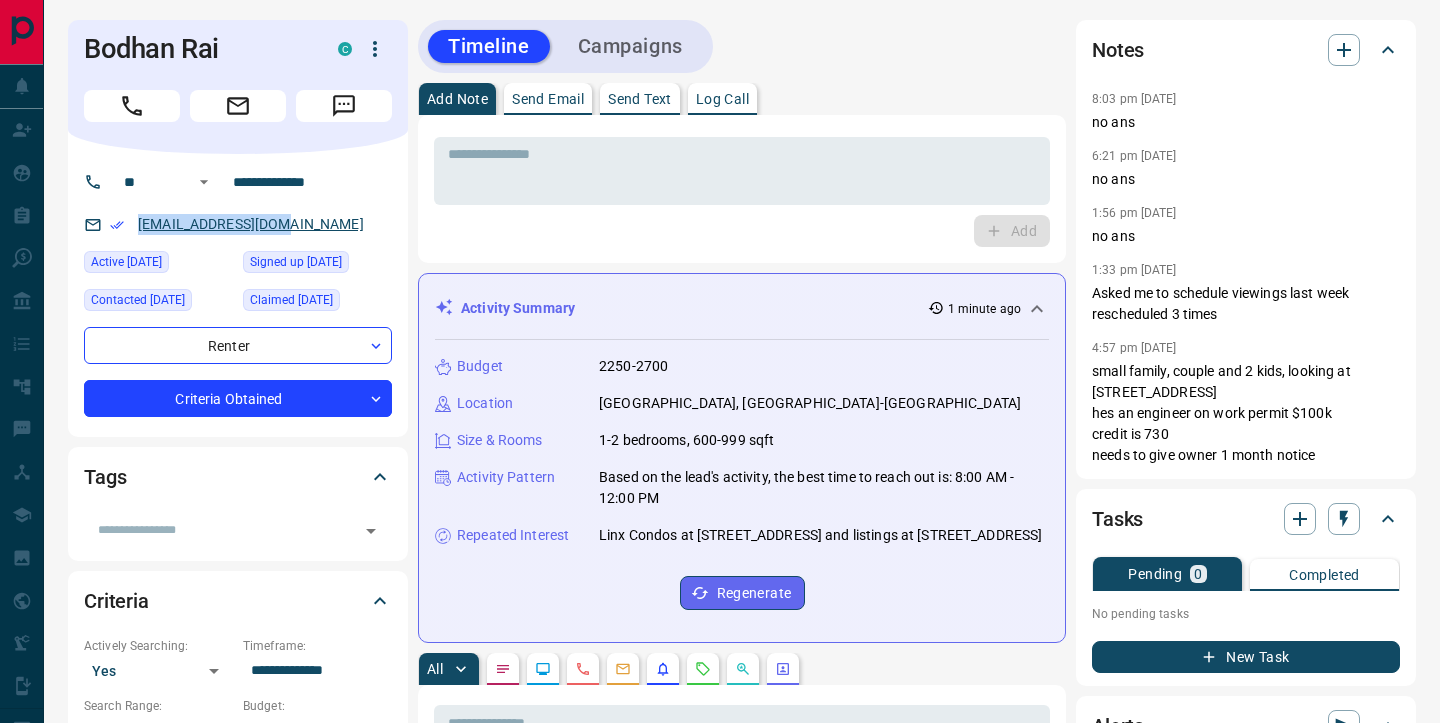 click on "[EMAIL_ADDRESS][DOMAIN_NAME]" at bounding box center (238, 224) 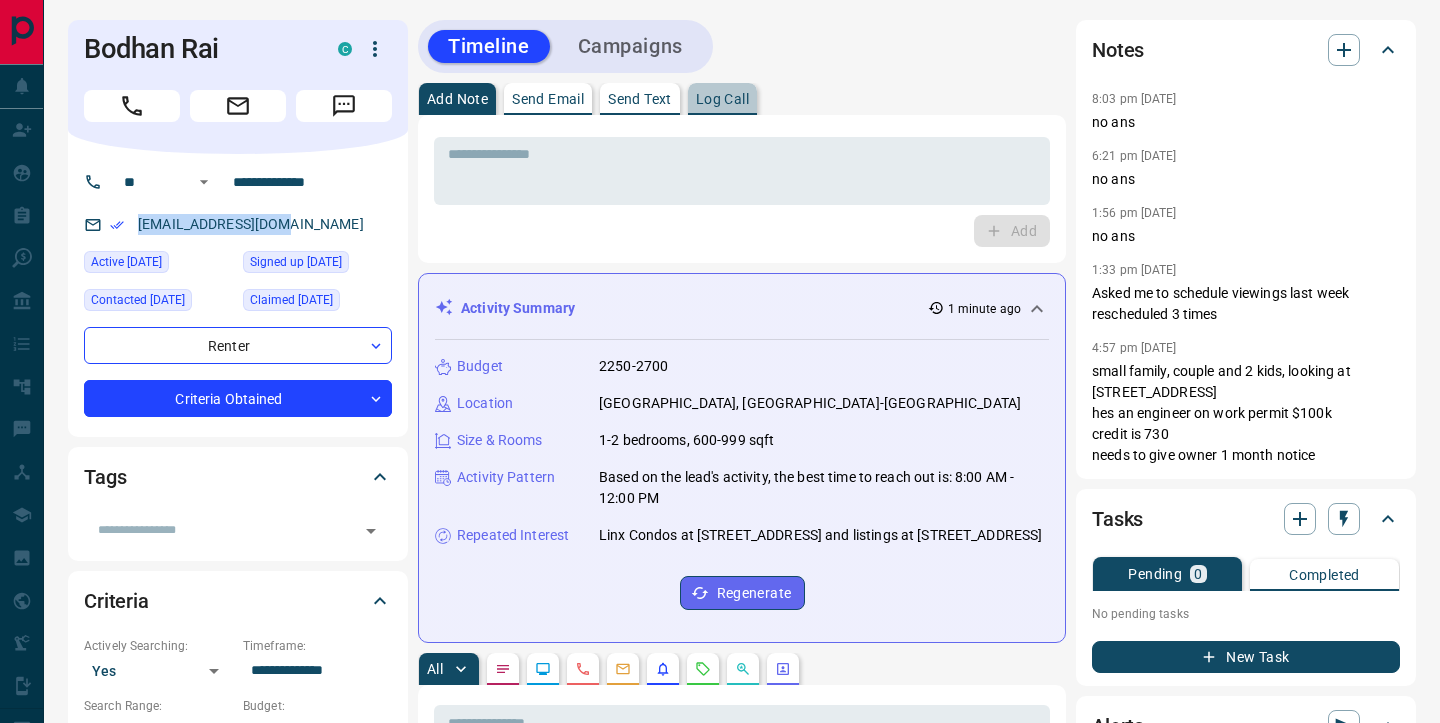 click on "Log Call" at bounding box center (722, 99) 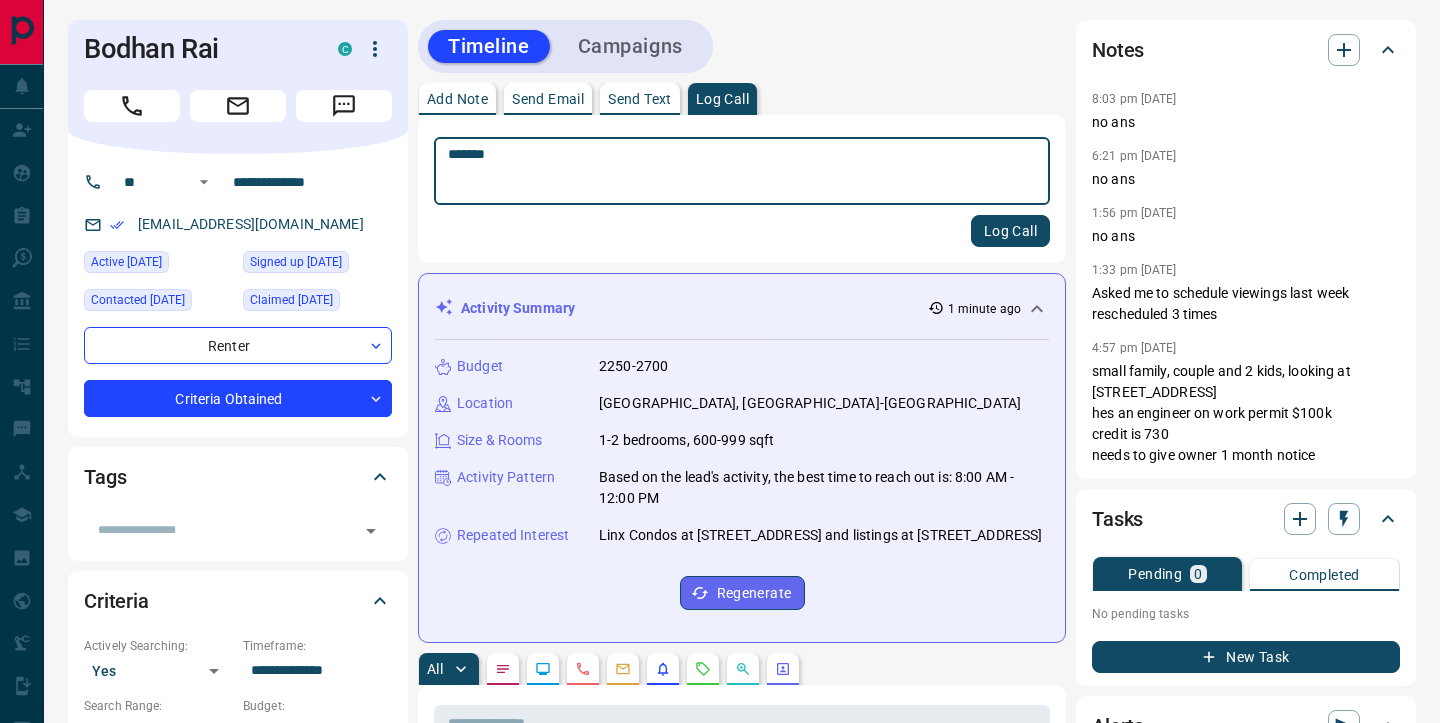 type on "*******" 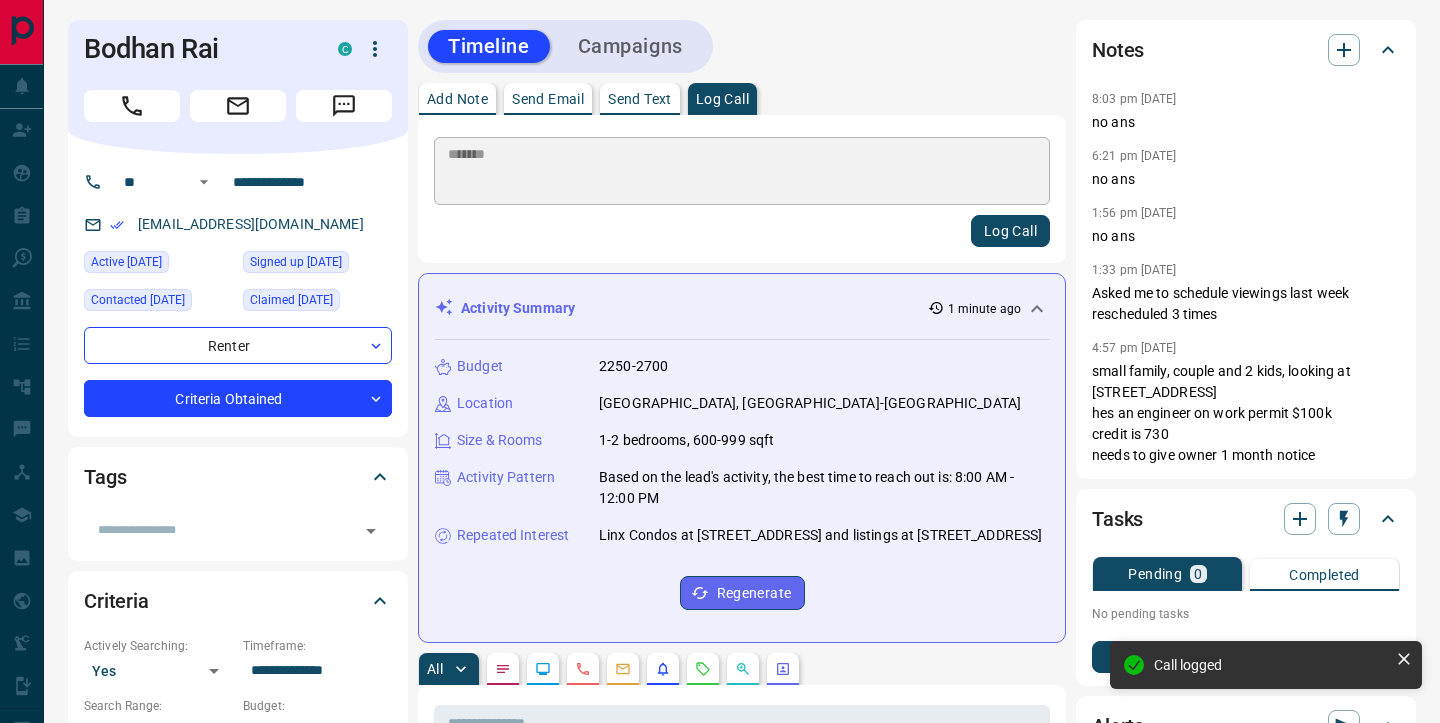 type 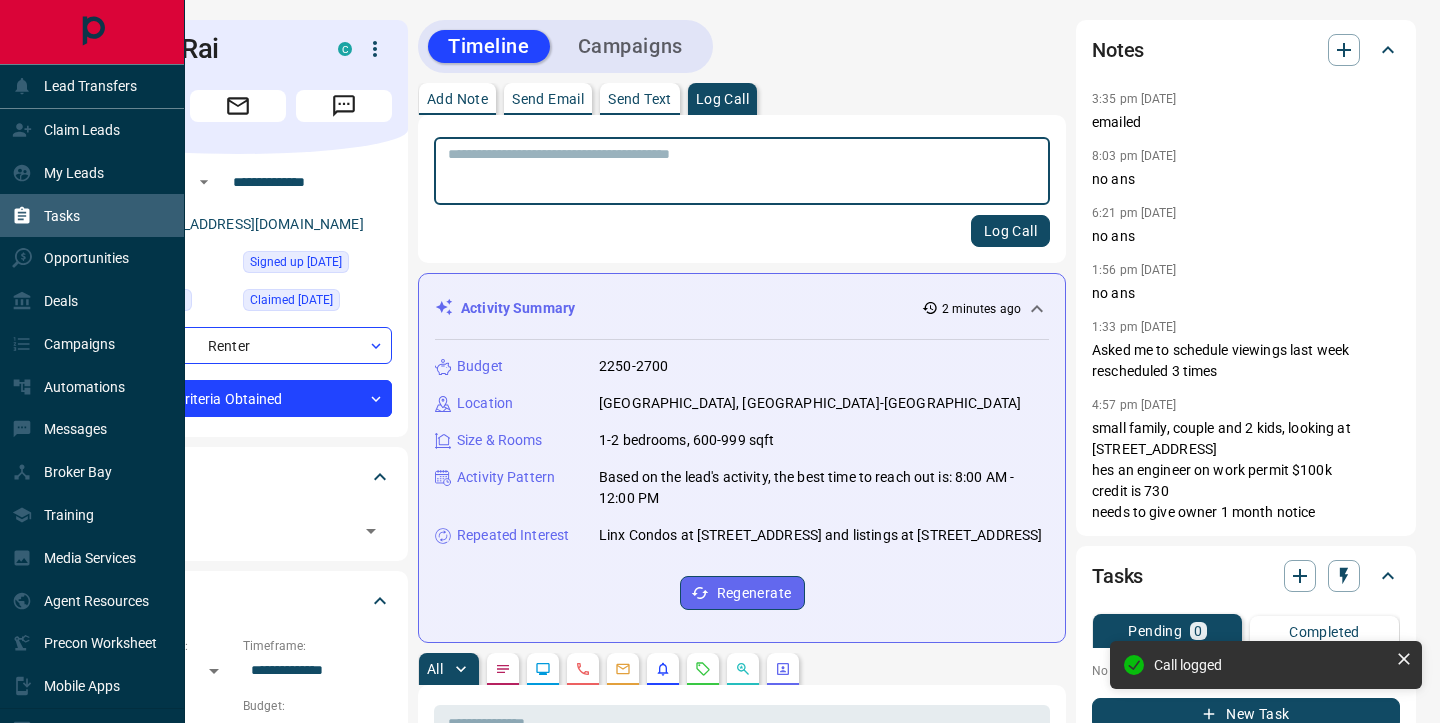 click on "Tasks" at bounding box center [92, 215] 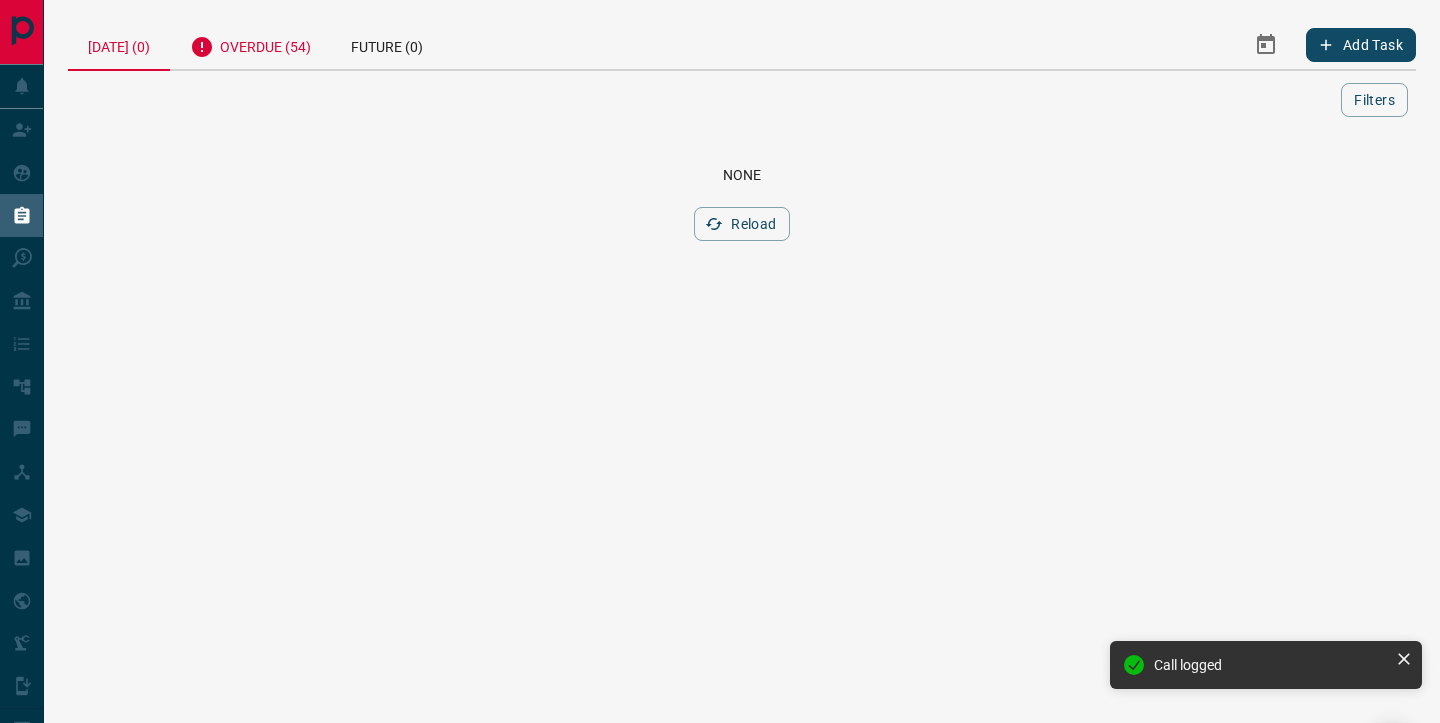 click on "Overdue (54)" at bounding box center (250, 44) 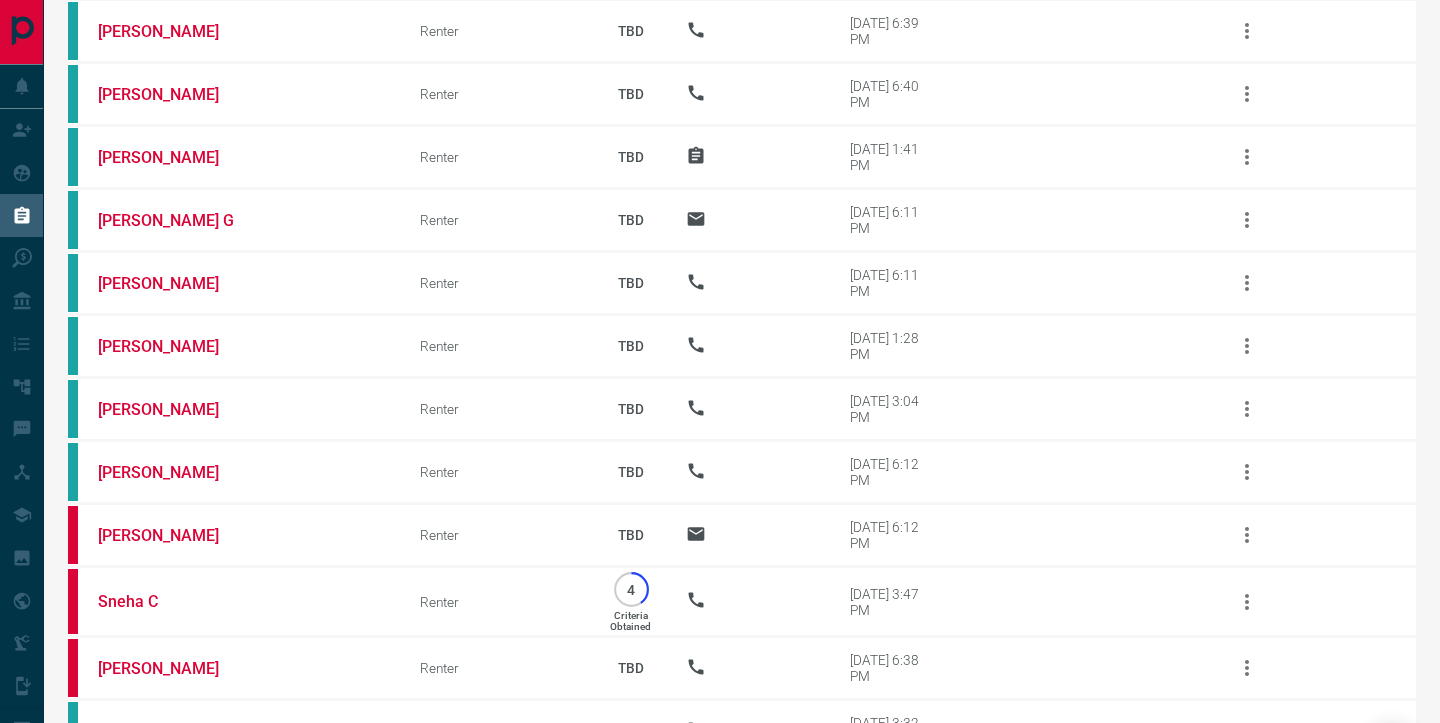 scroll, scrollTop: 3244, scrollLeft: 0, axis: vertical 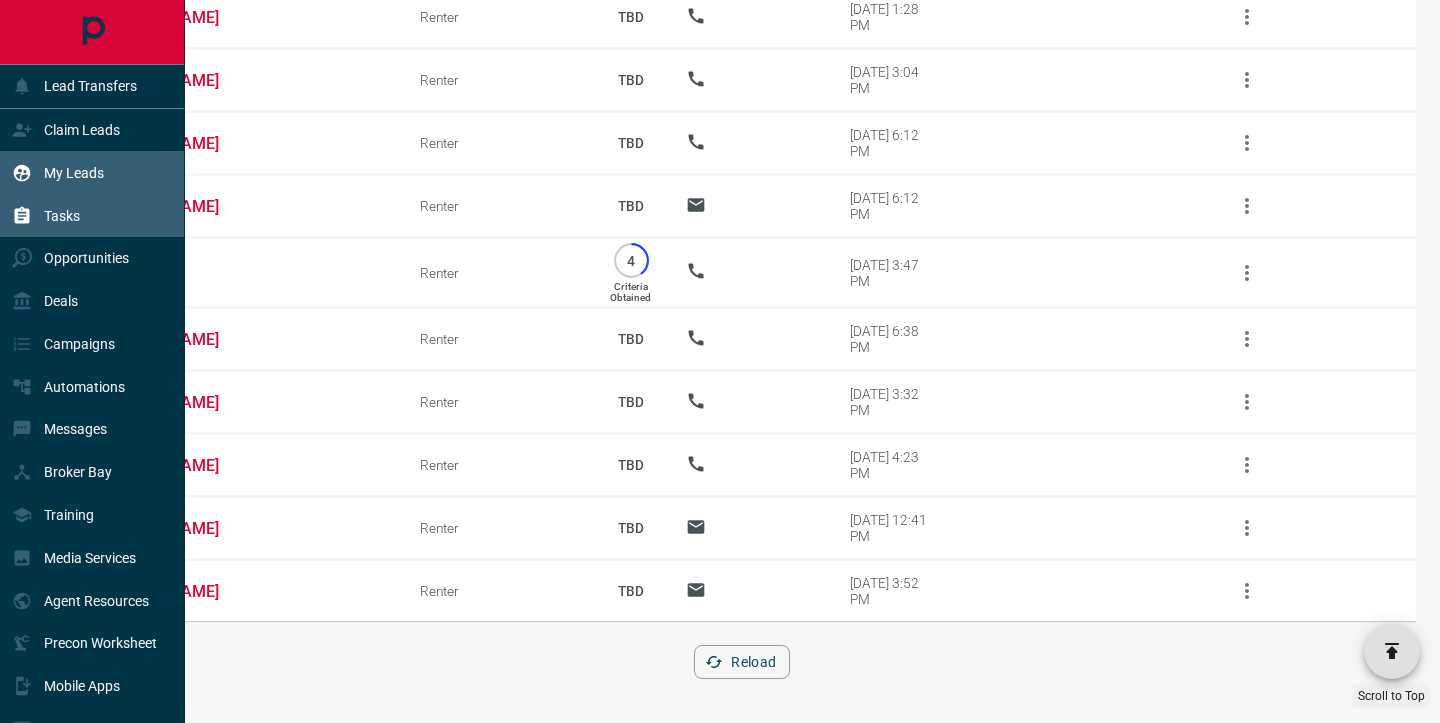 click on "My Leads" at bounding box center [74, 173] 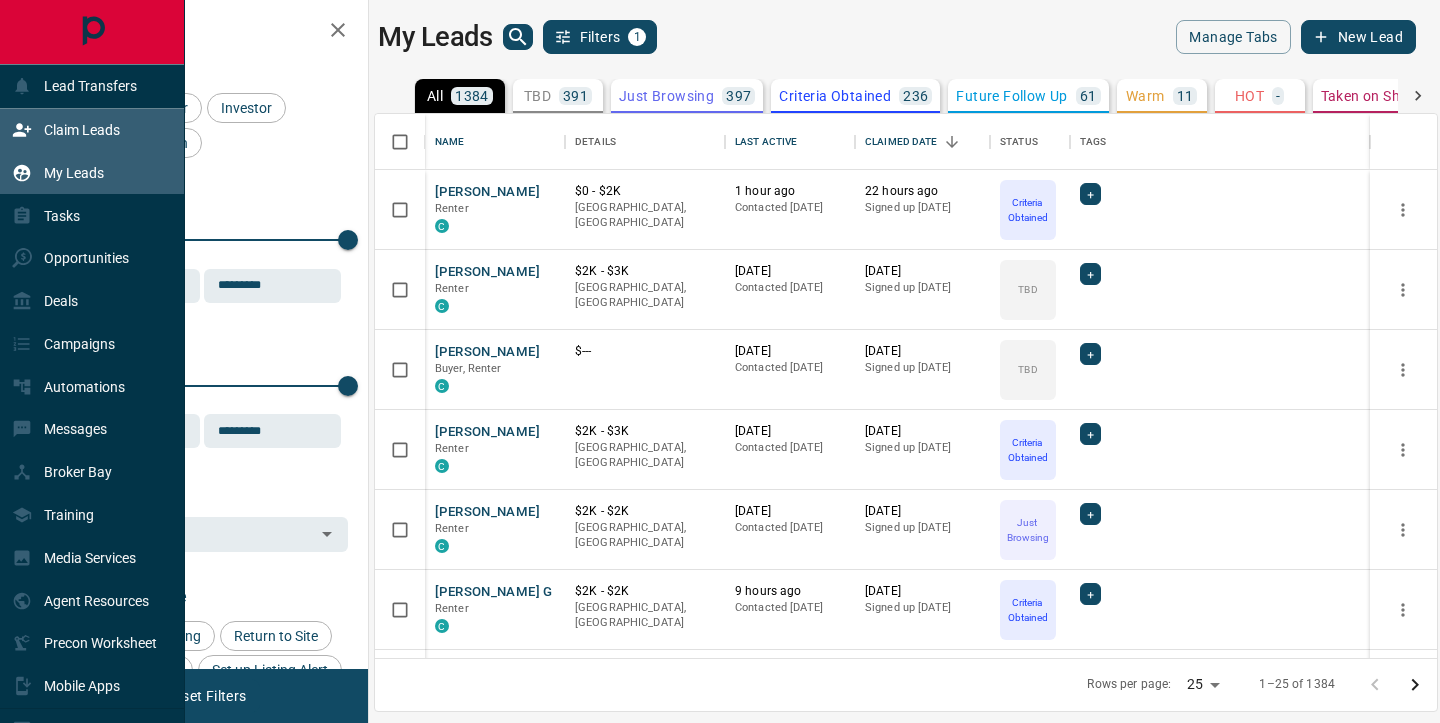 scroll, scrollTop: 1, scrollLeft: 1, axis: both 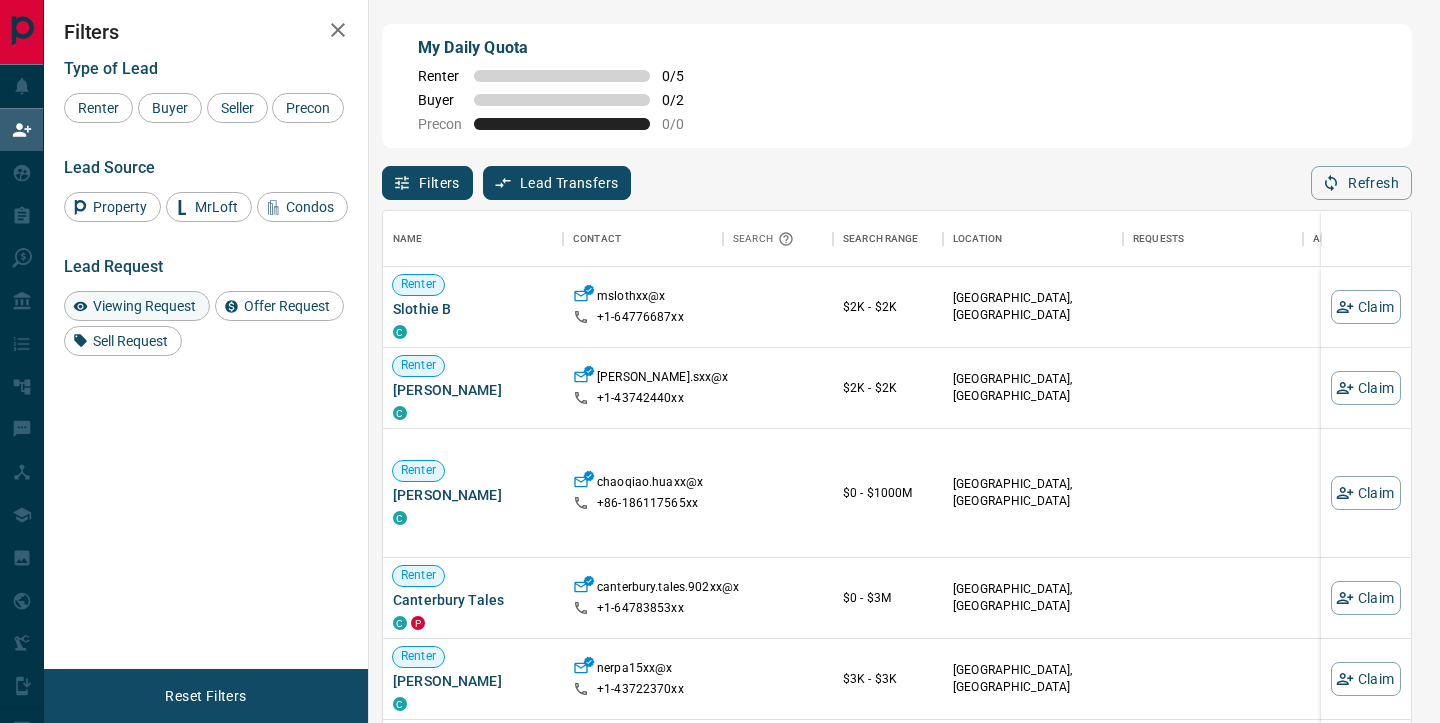 click on "Viewing Request" at bounding box center (144, 306) 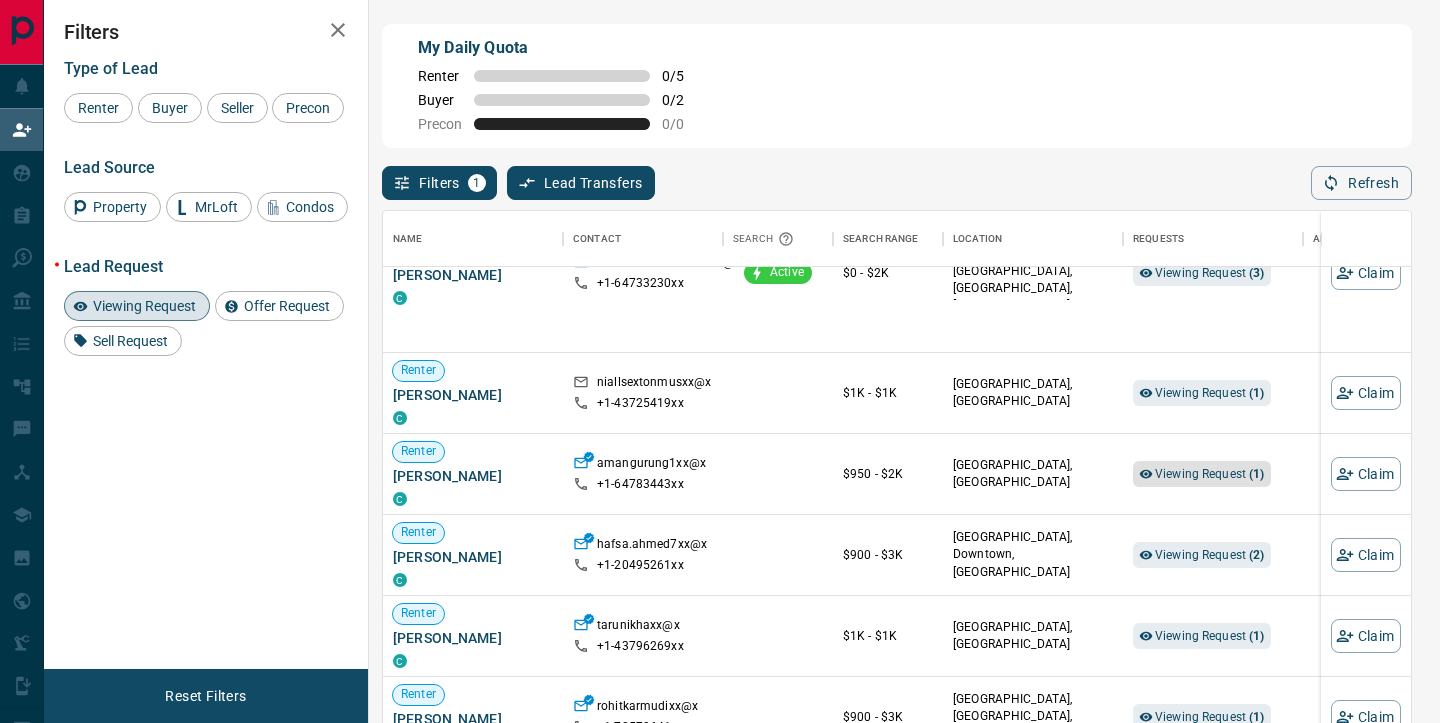 scroll, scrollTop: 74, scrollLeft: 0, axis: vertical 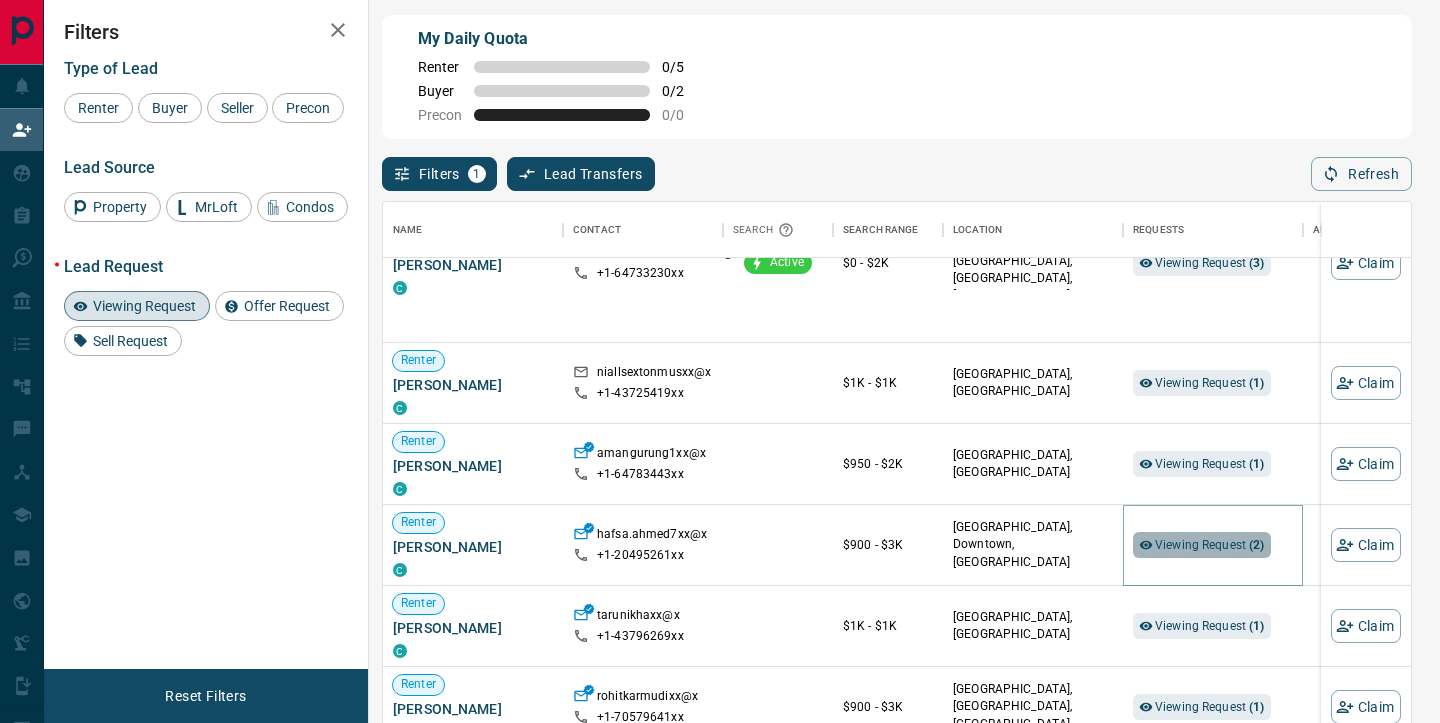 click on "Viewing Request   ( 2 )" at bounding box center (1210, 545) 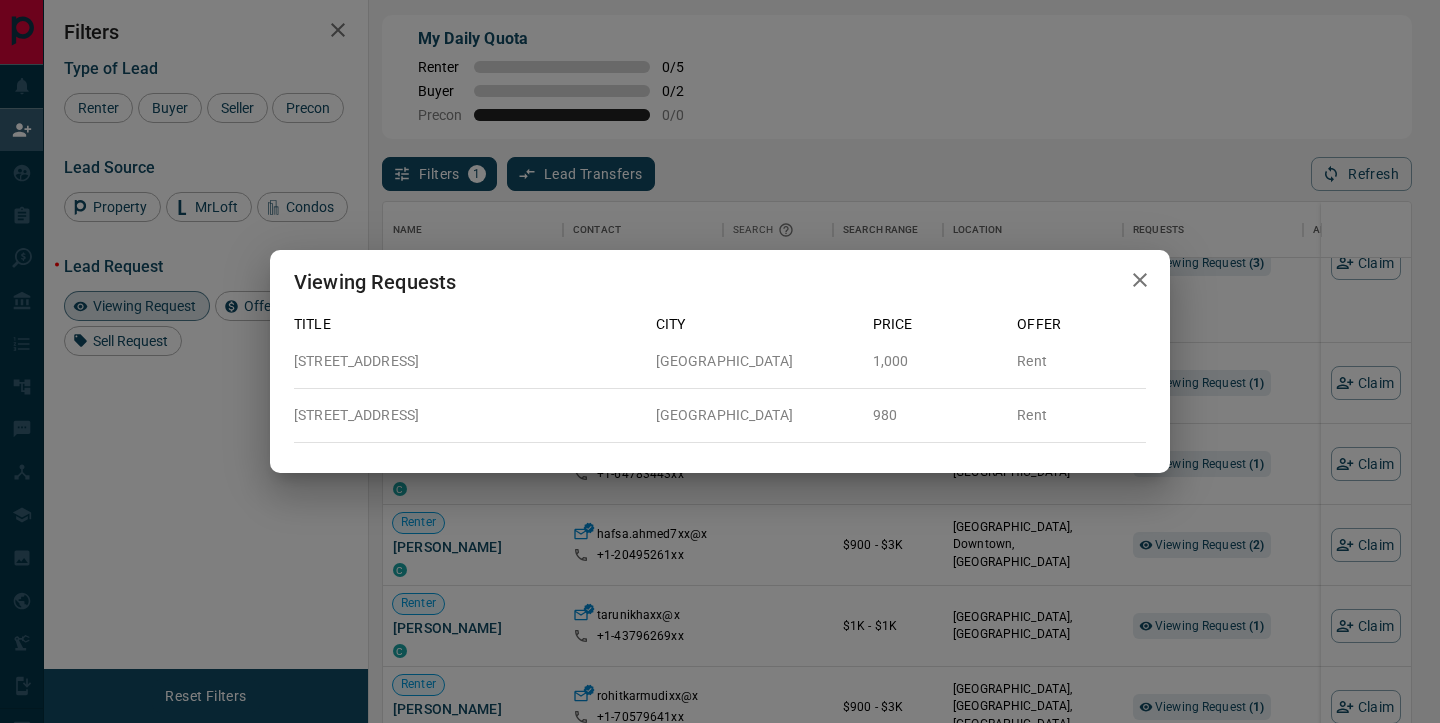 click 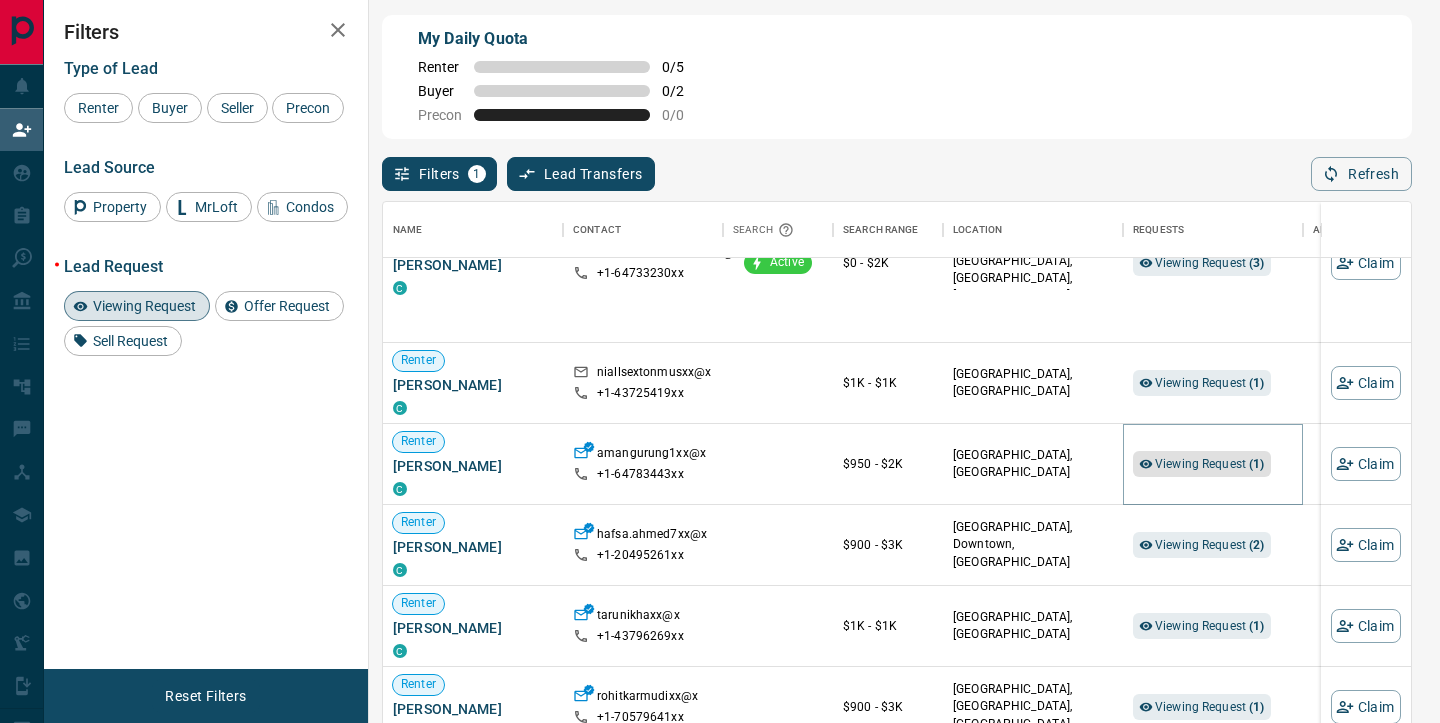 click on "Viewing Request   ( 1 )" at bounding box center [1210, 464] 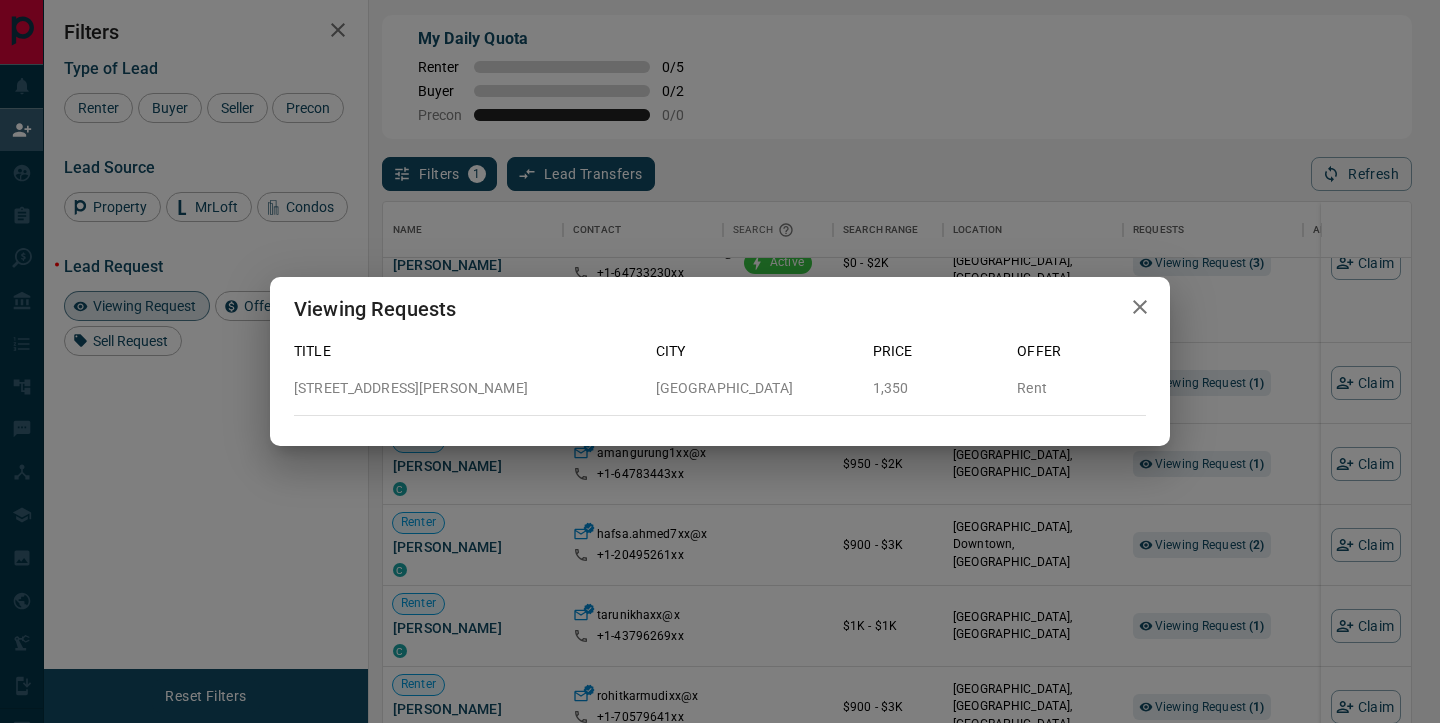 click 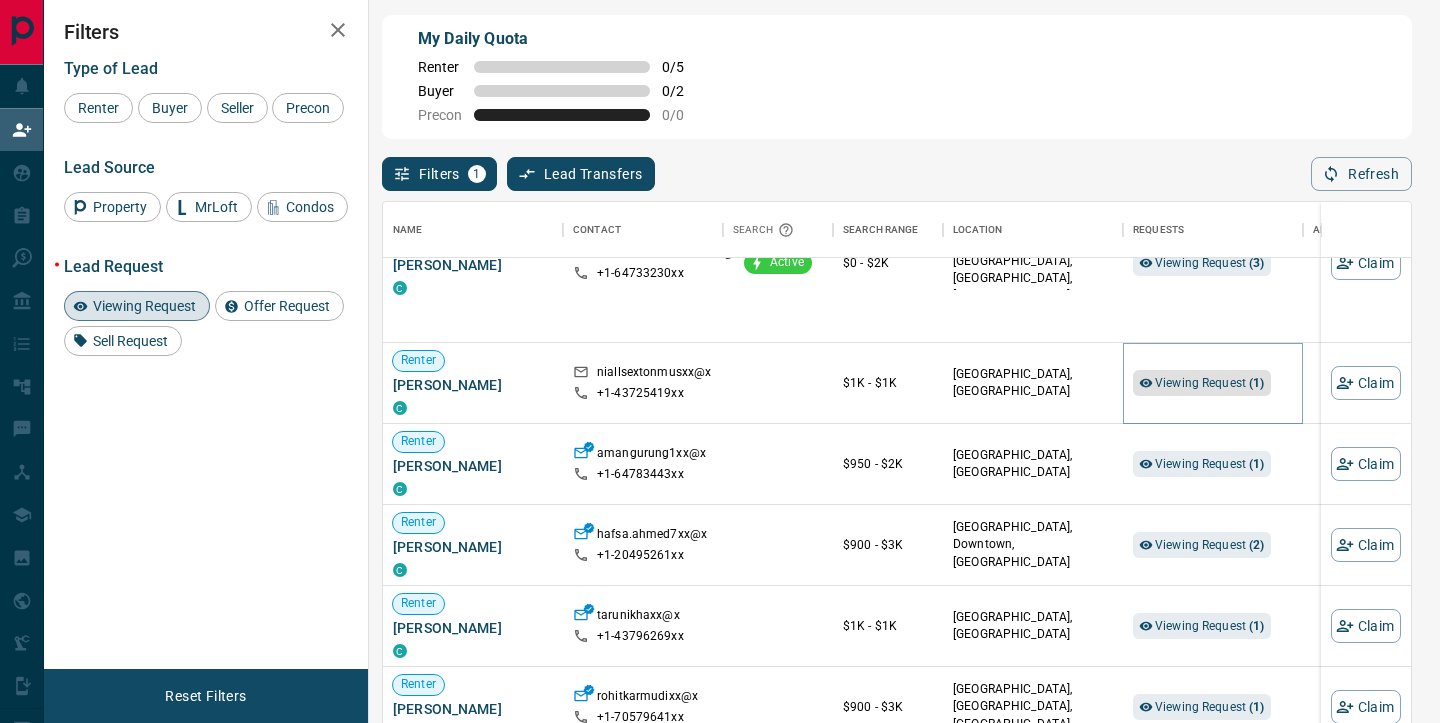 click on "Viewing Request   ( 1 )" at bounding box center (1210, 383) 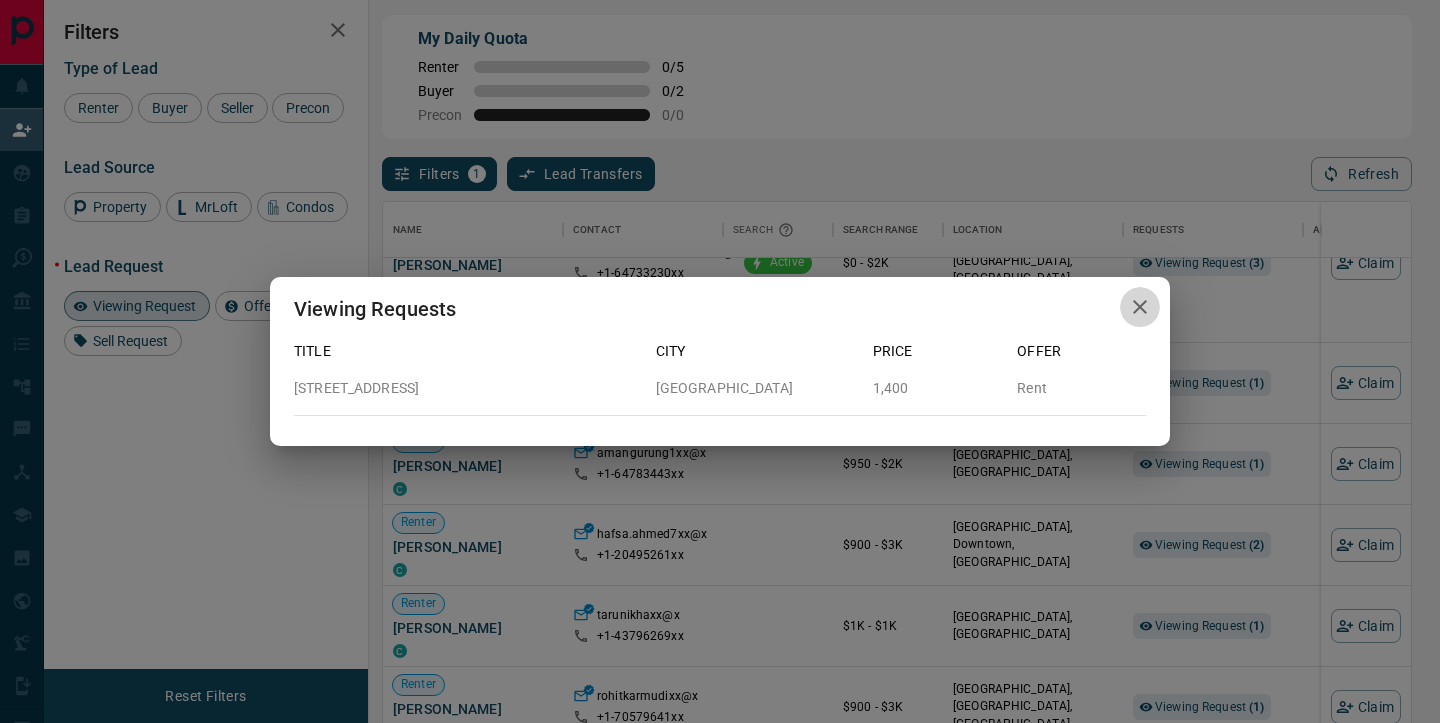 click 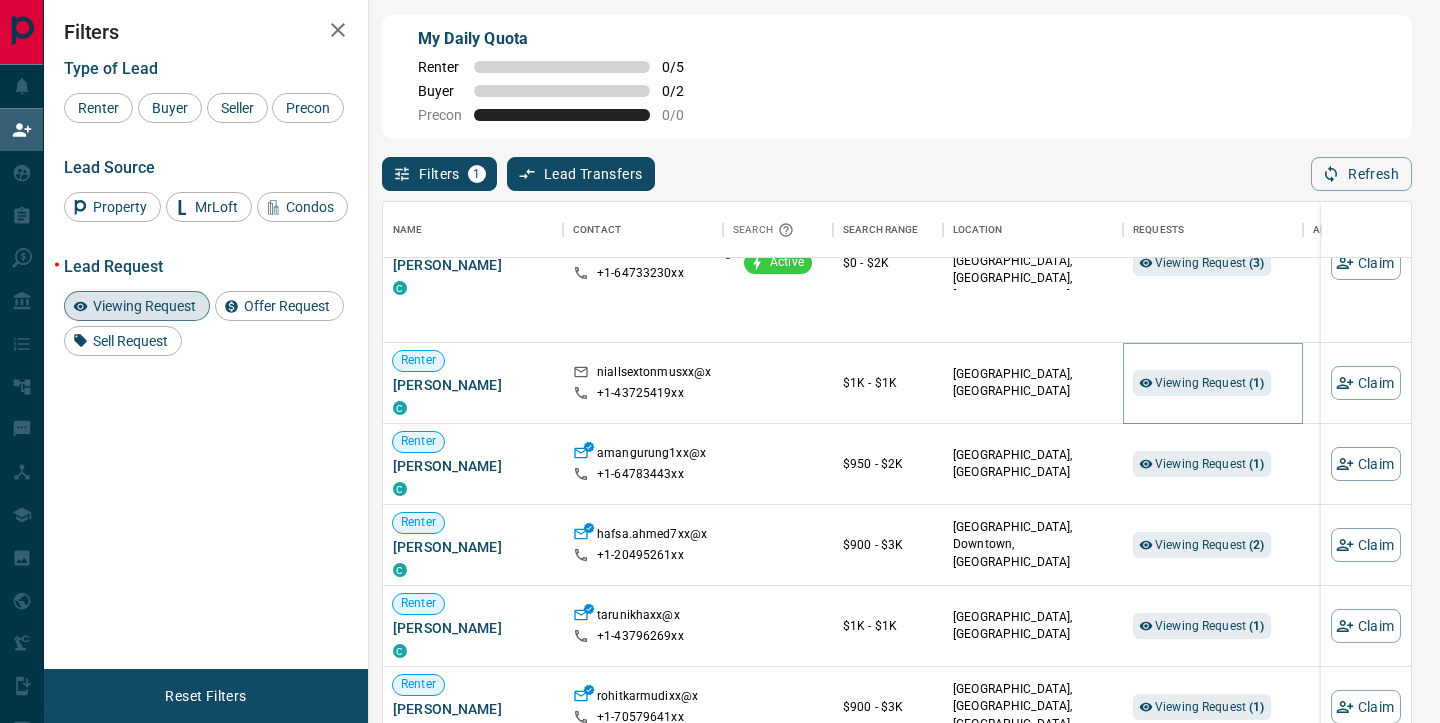 scroll, scrollTop: 35, scrollLeft: 0, axis: vertical 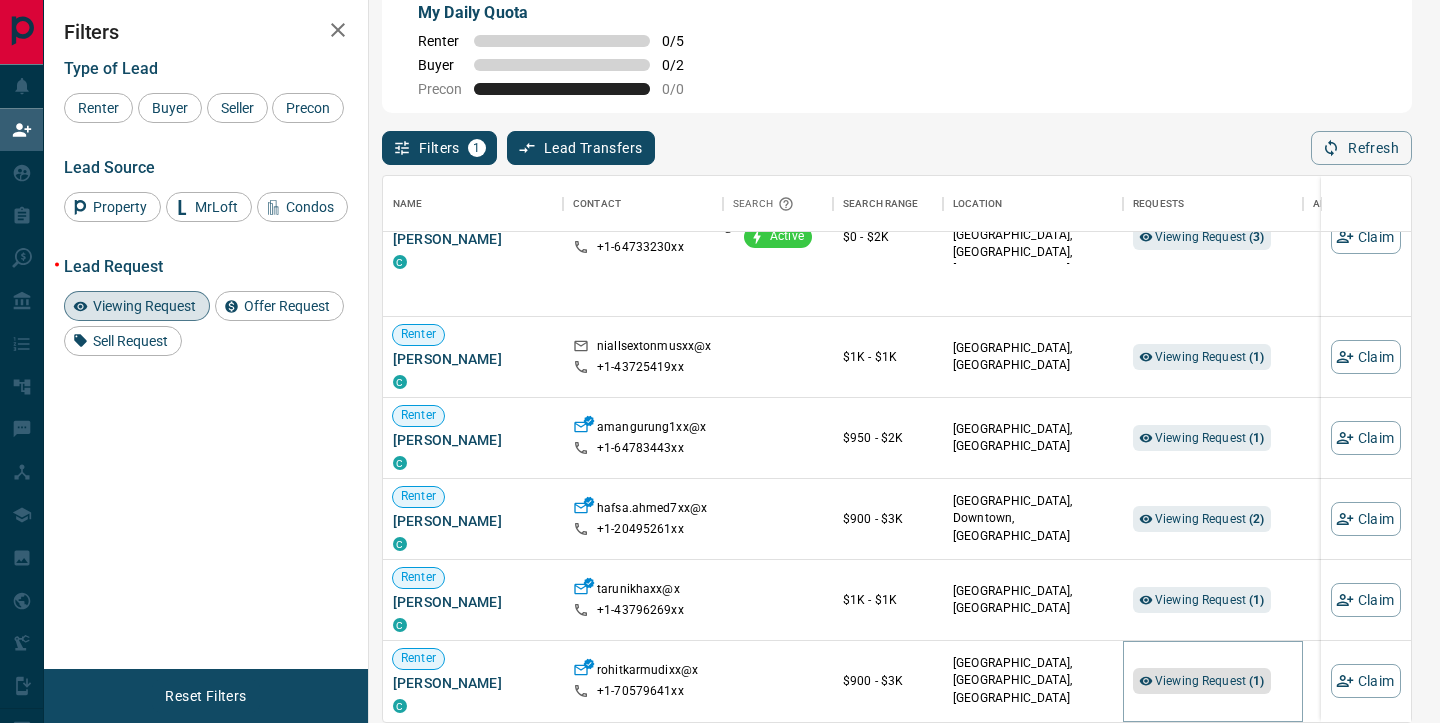 click on "Viewing Request   ( 1 )" at bounding box center (1202, 681) 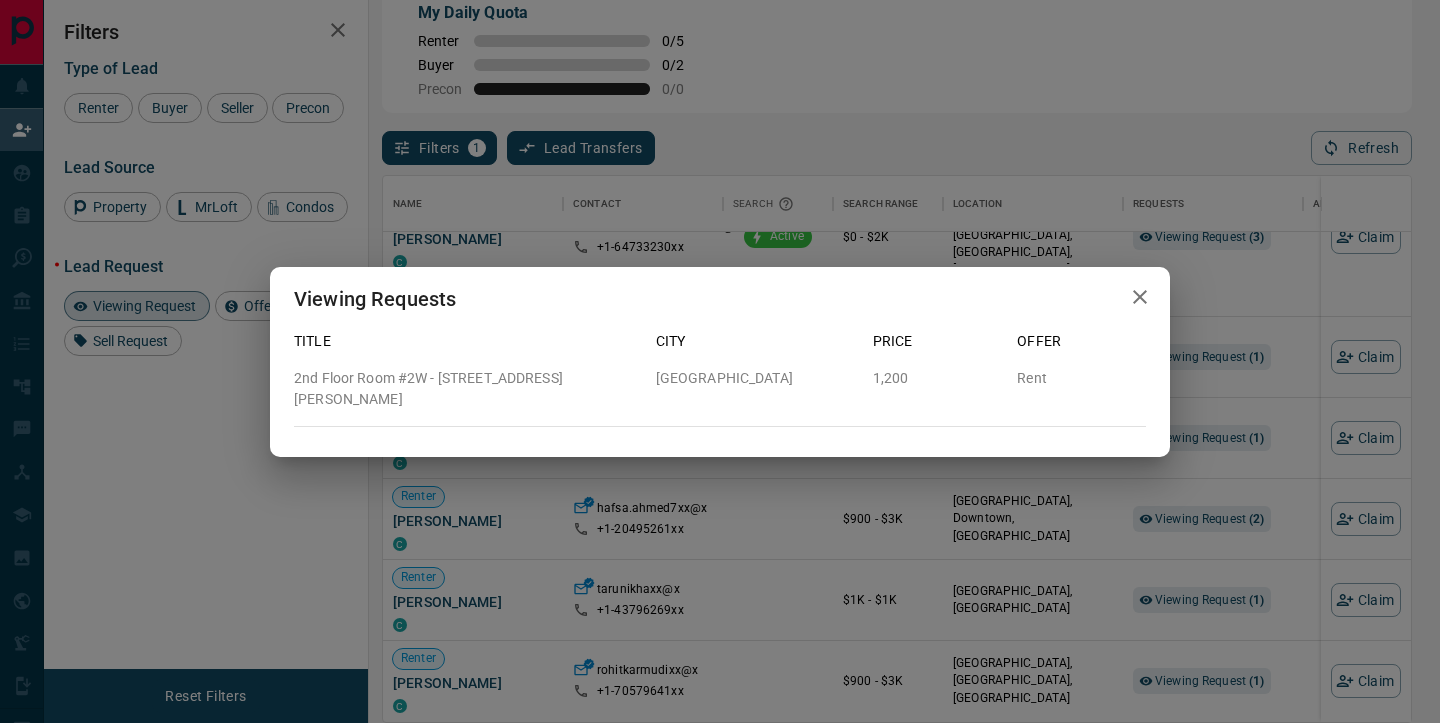click 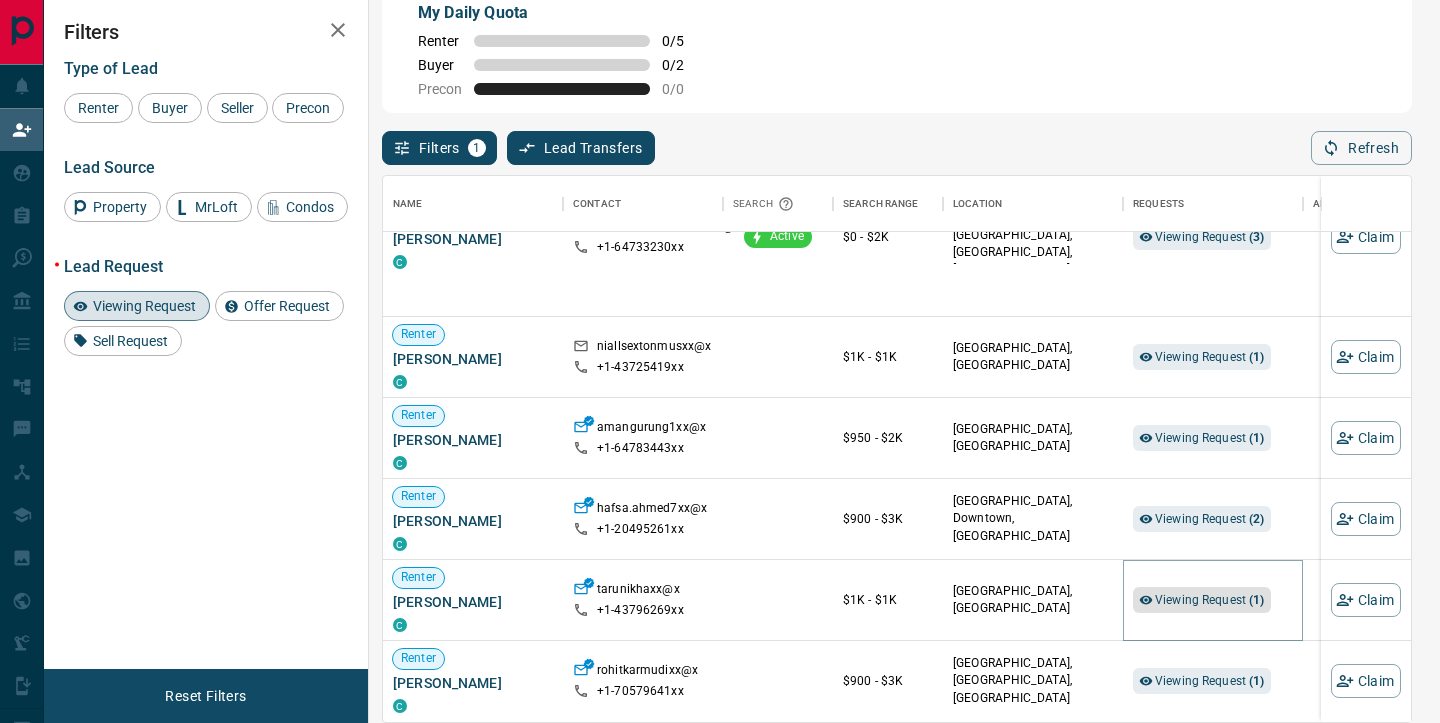 click on "Viewing Request   ( 1 )" at bounding box center [1210, 600] 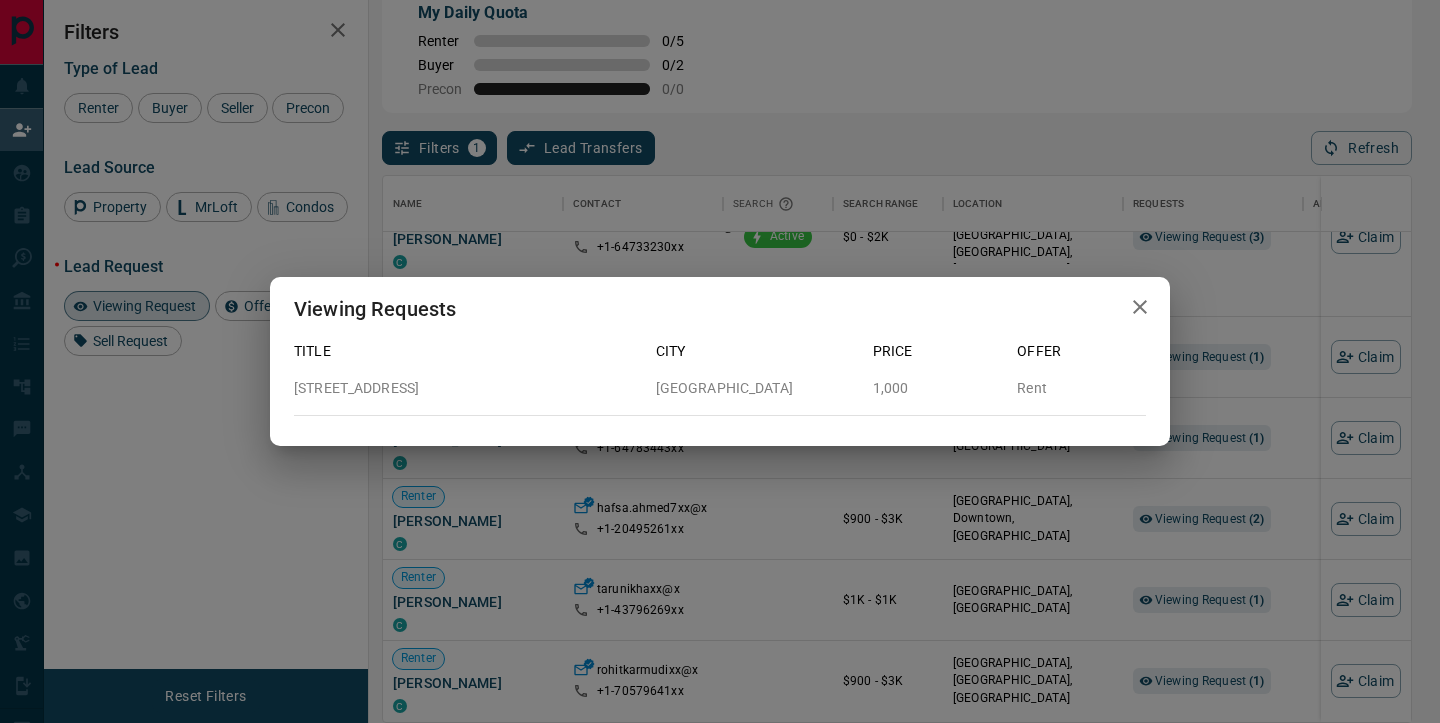 click 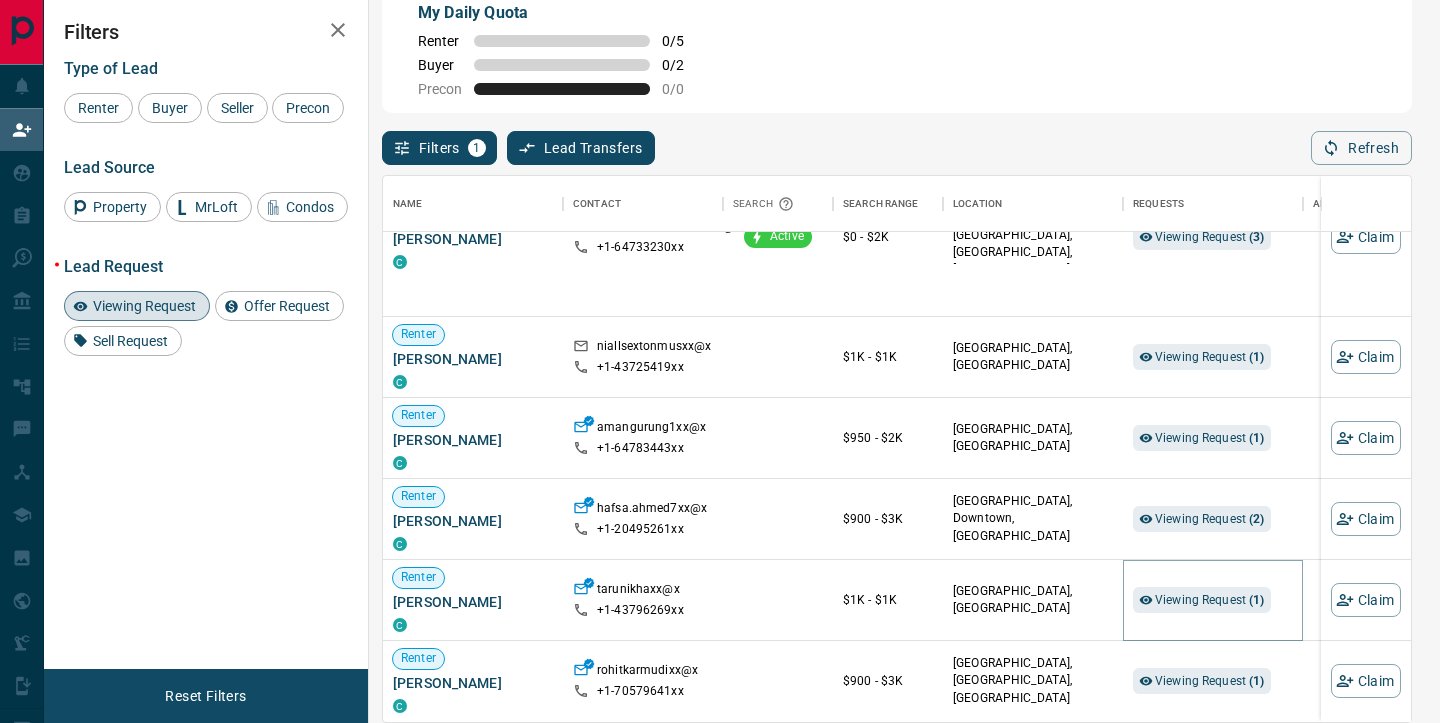scroll, scrollTop: 0, scrollLeft: 0, axis: both 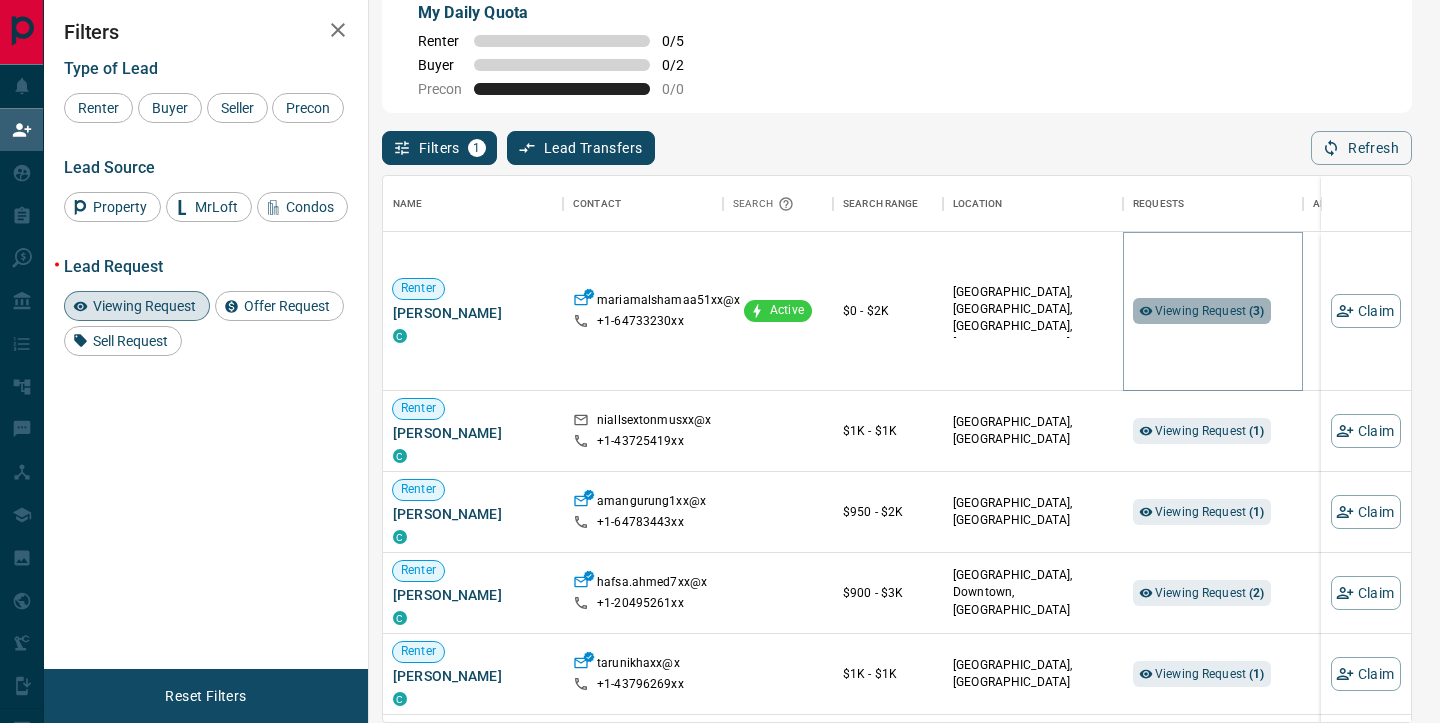 click on "Viewing Request   ( 3 )" at bounding box center [1210, 311] 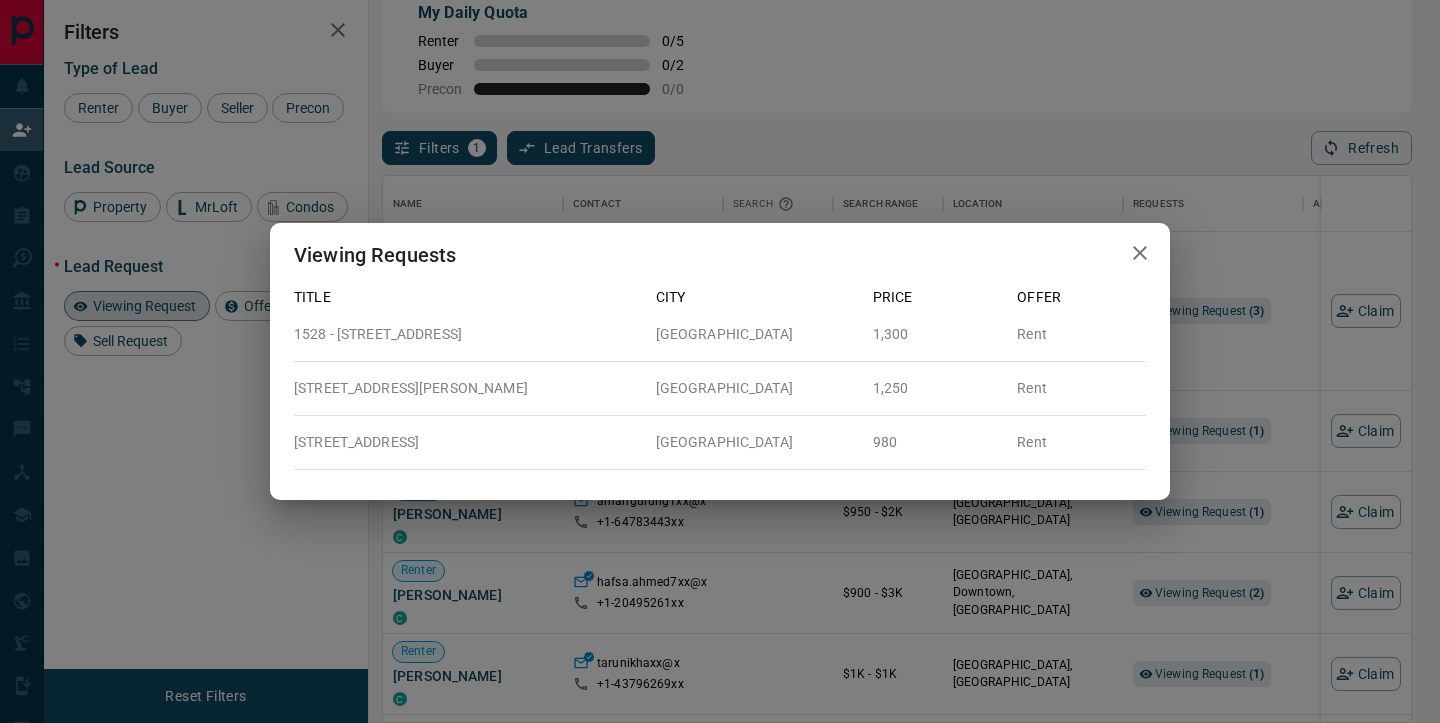 click 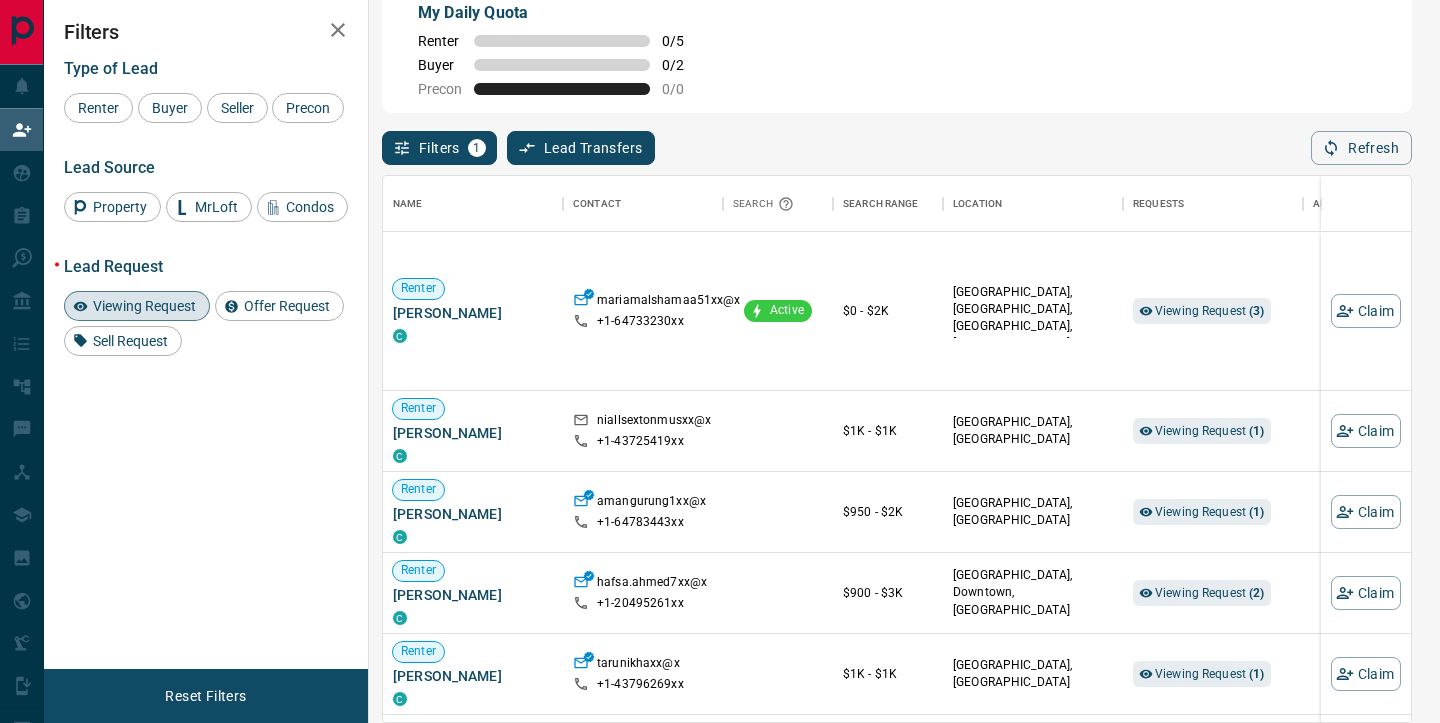 click on "Viewing Request" at bounding box center (144, 306) 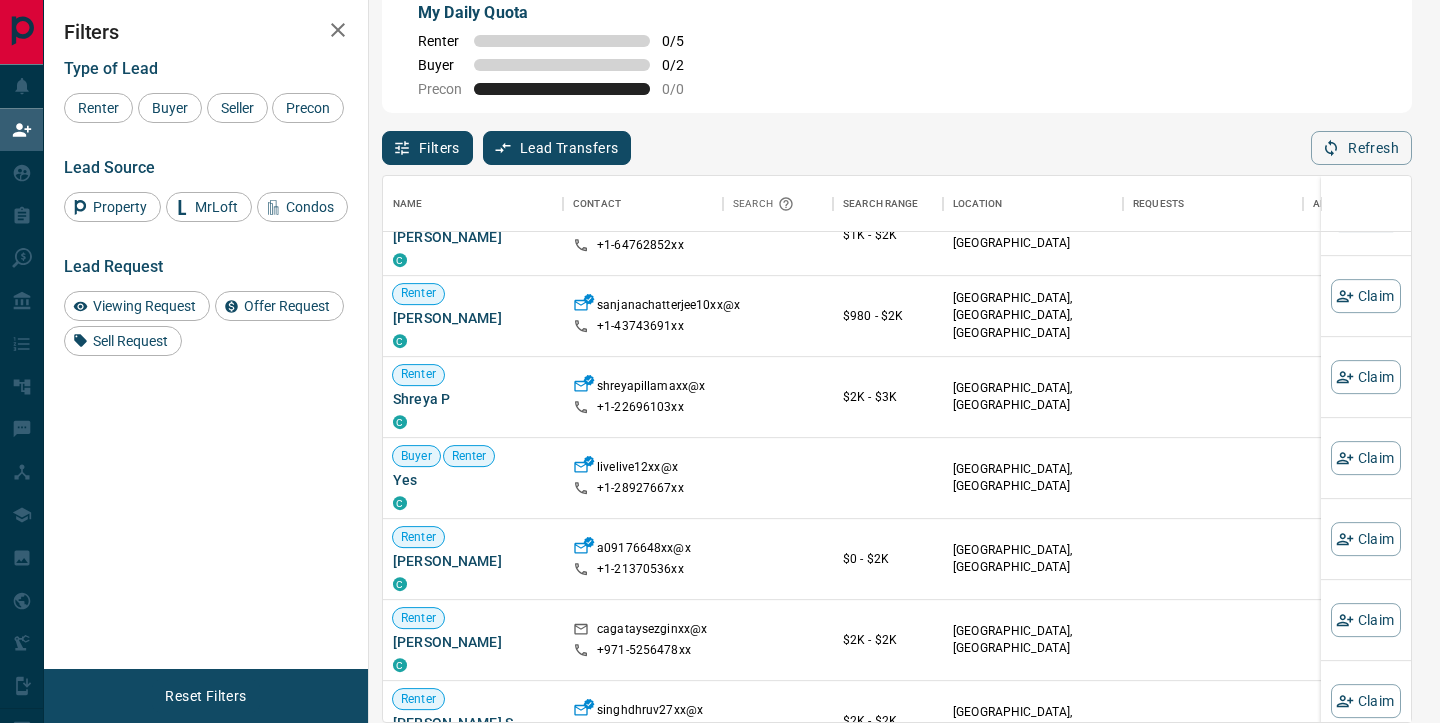 scroll, scrollTop: 1311, scrollLeft: 0, axis: vertical 